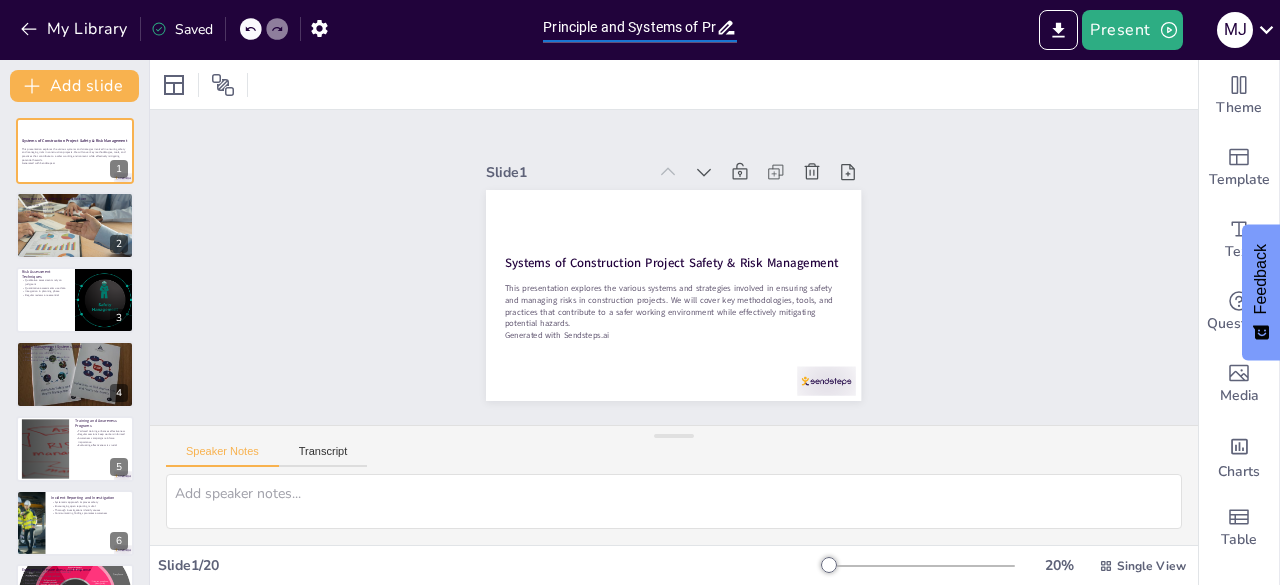 scroll, scrollTop: 0, scrollLeft: 0, axis: both 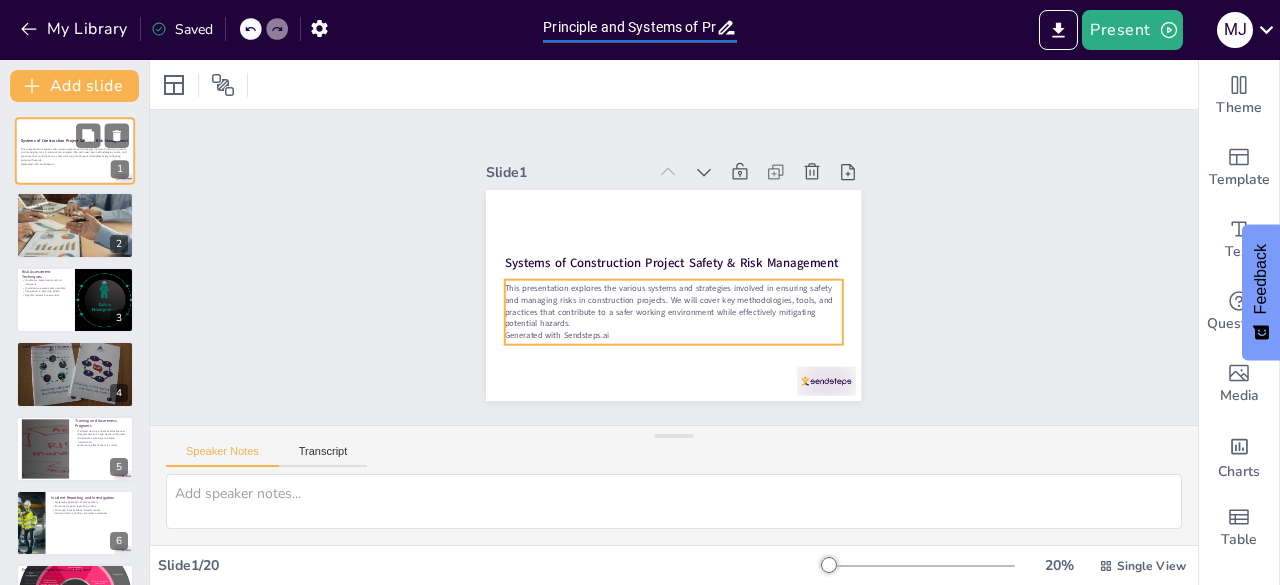 click on "This presentation explores the various systems and strategies involved in ensuring safety and managing risks in construction projects. We will cover key methodologies, tools, and practices that contribute to a safer working environment while effectively mitigating potential hazards." at bounding box center [75, 154] 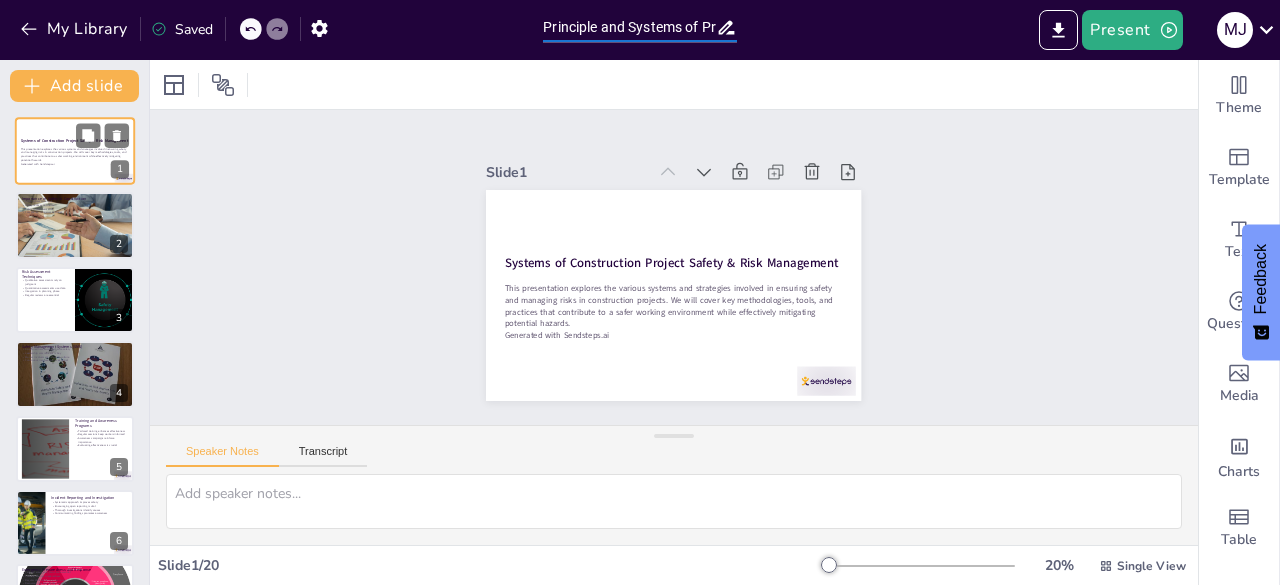 scroll, scrollTop: 0, scrollLeft: 222, axis: horizontal 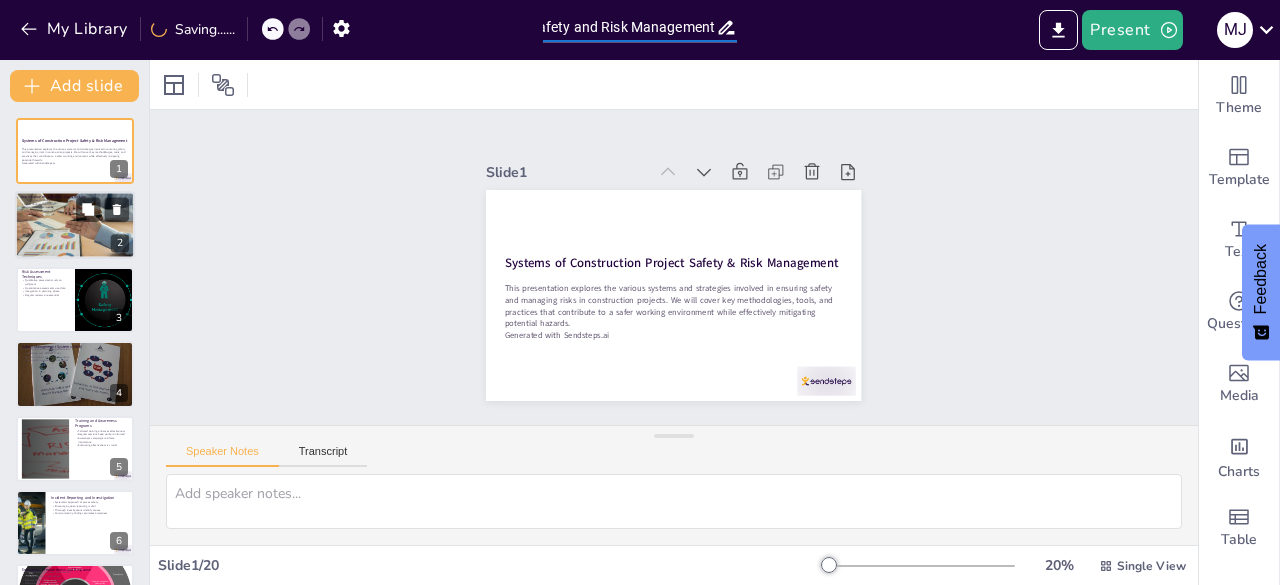 click at bounding box center (75, 225) 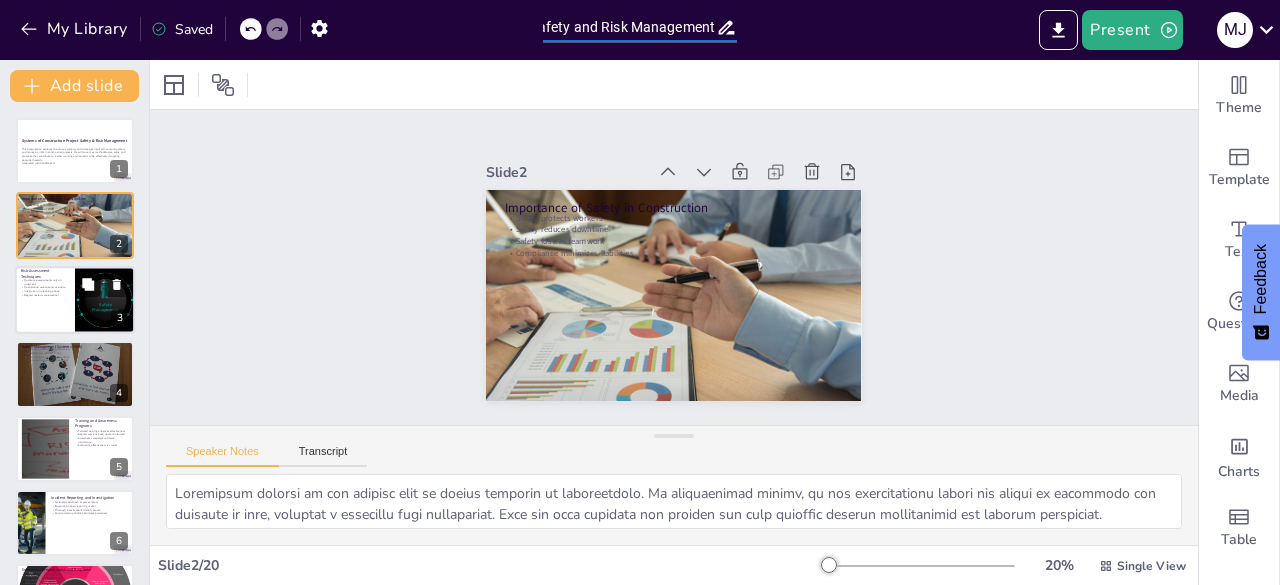 click on "Regular reviews are essential" at bounding box center (45, 295) 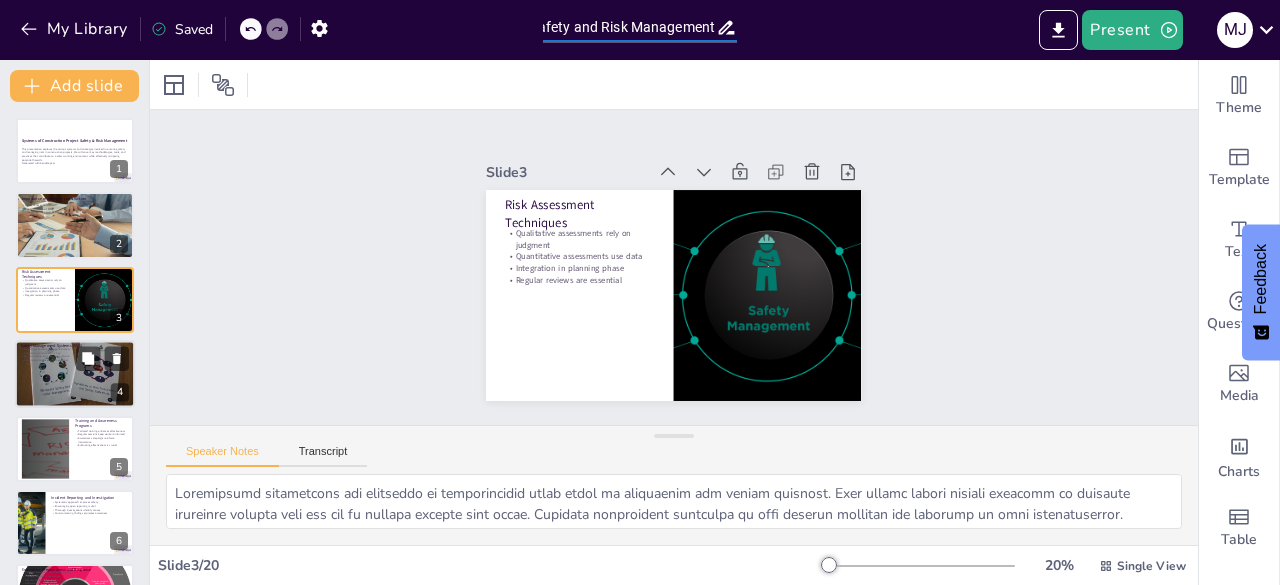 click on "Leadership commitment is key" at bounding box center (75, 353) 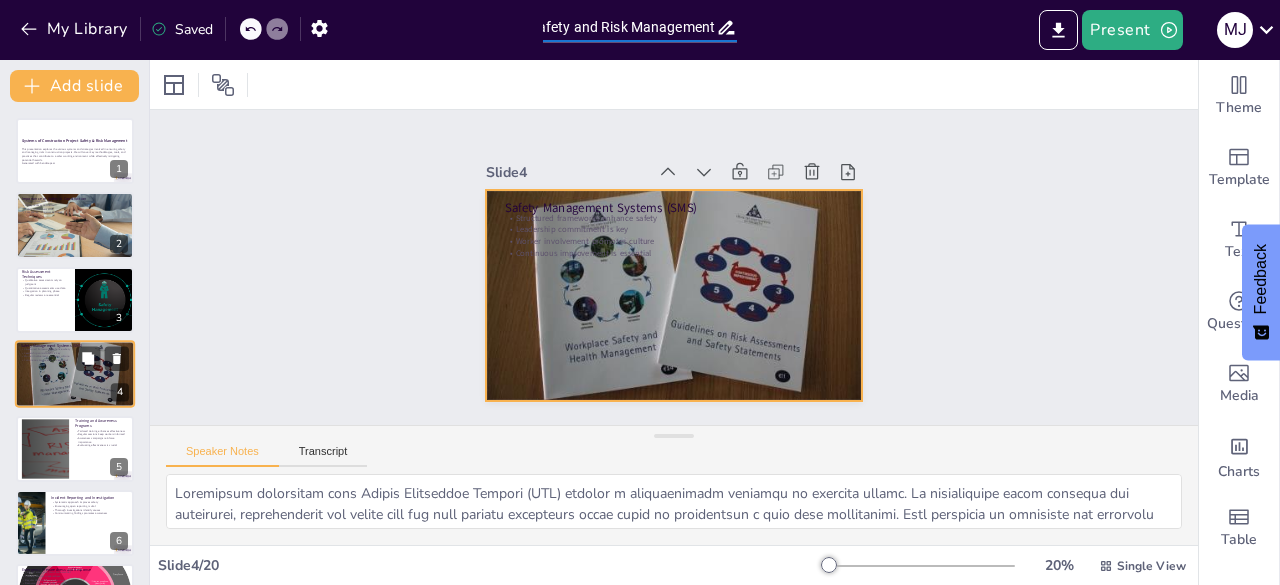 scroll, scrollTop: 30, scrollLeft: 0, axis: vertical 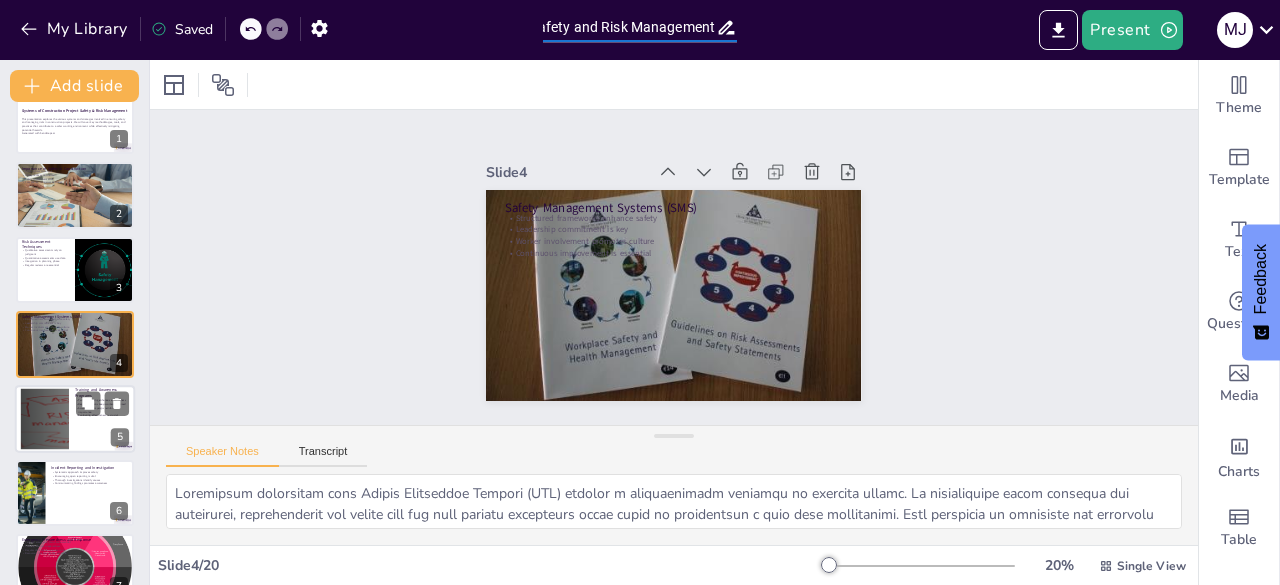 click at bounding box center (45, 418) 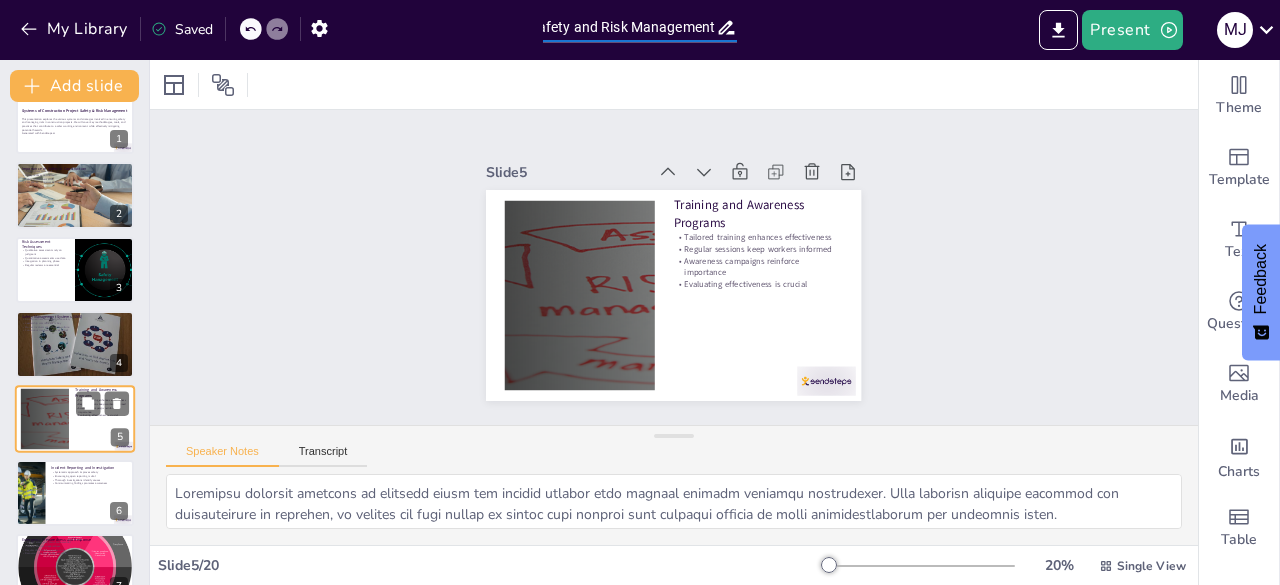scroll, scrollTop: 105, scrollLeft: 0, axis: vertical 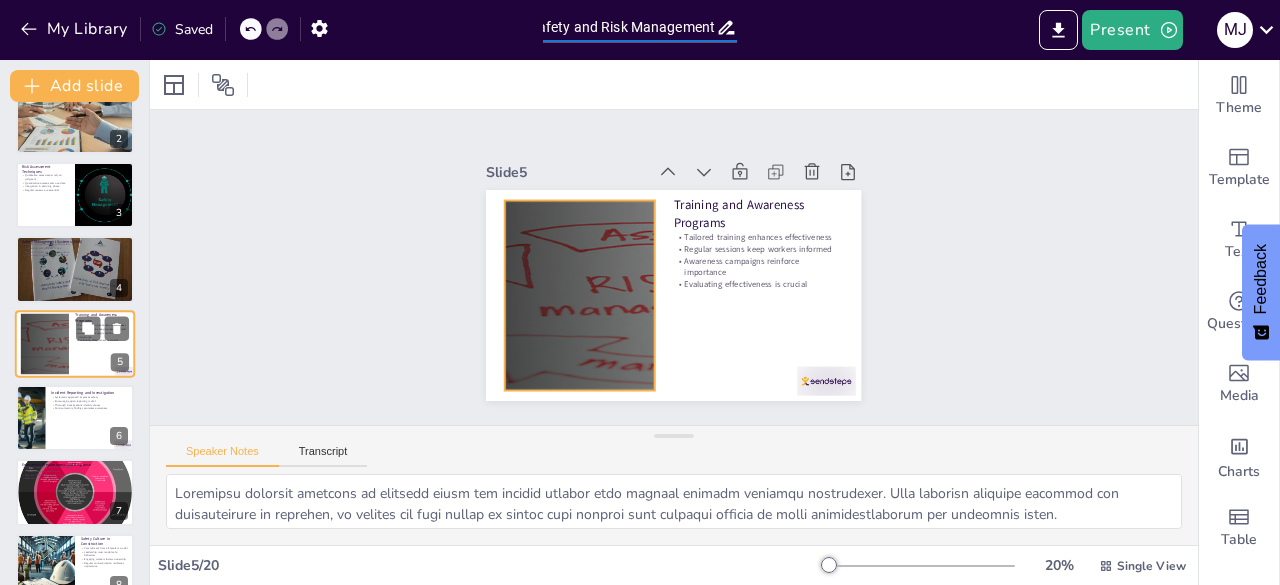 click at bounding box center [45, 343] 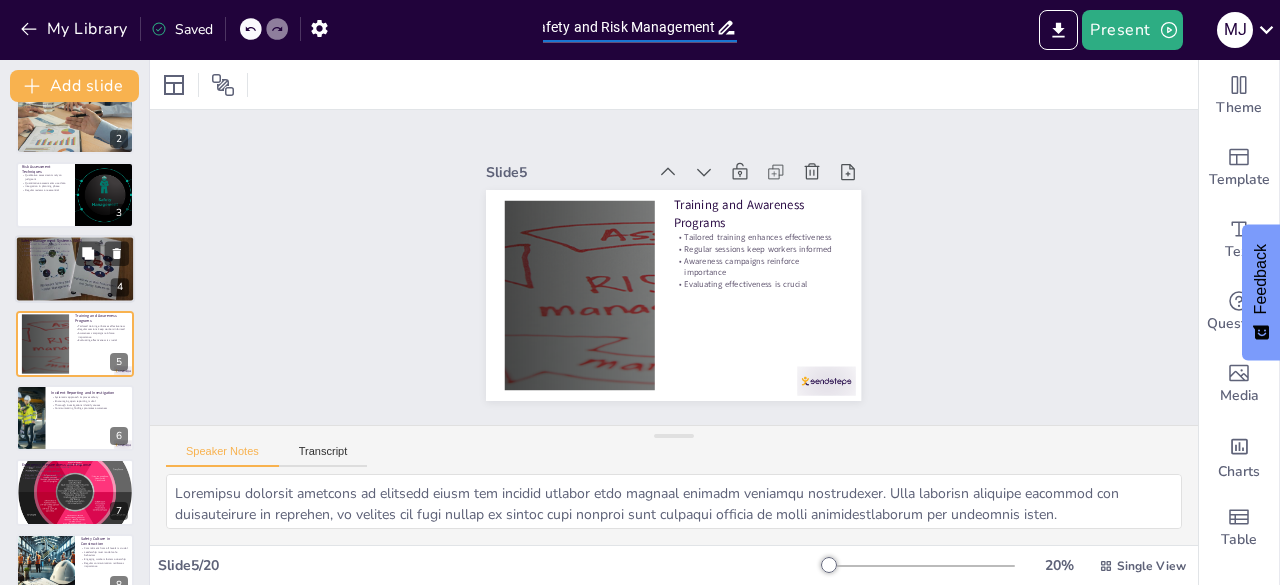 click on "Continuous improvement is essential" at bounding box center [75, 256] 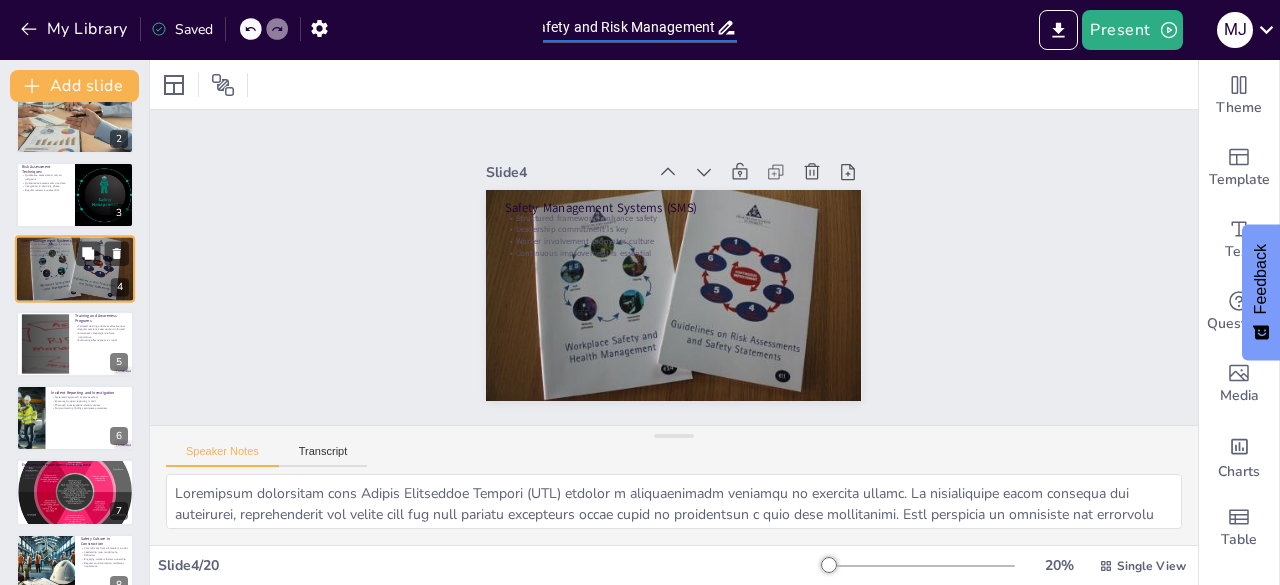 scroll, scrollTop: 30, scrollLeft: 0, axis: vertical 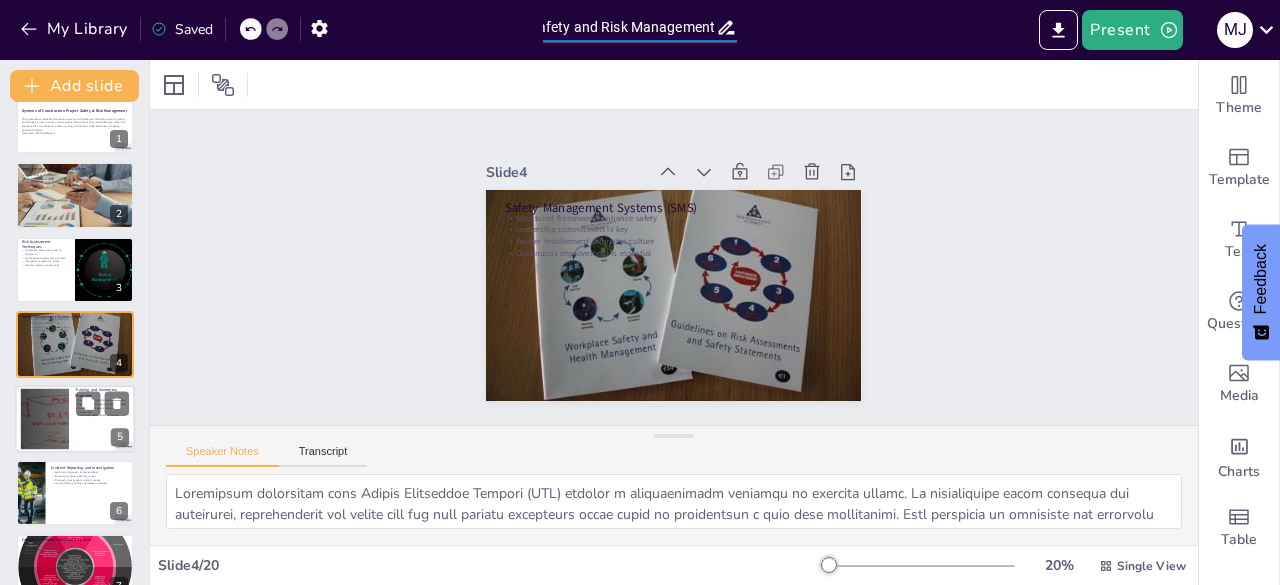 click at bounding box center [45, 418] 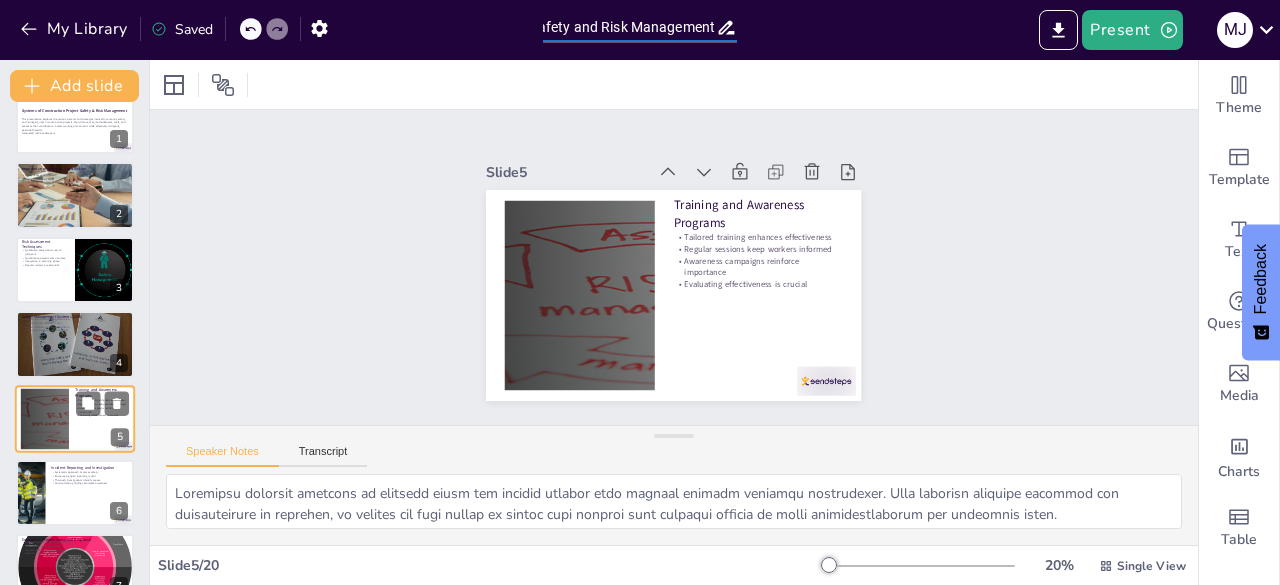 scroll, scrollTop: 105, scrollLeft: 0, axis: vertical 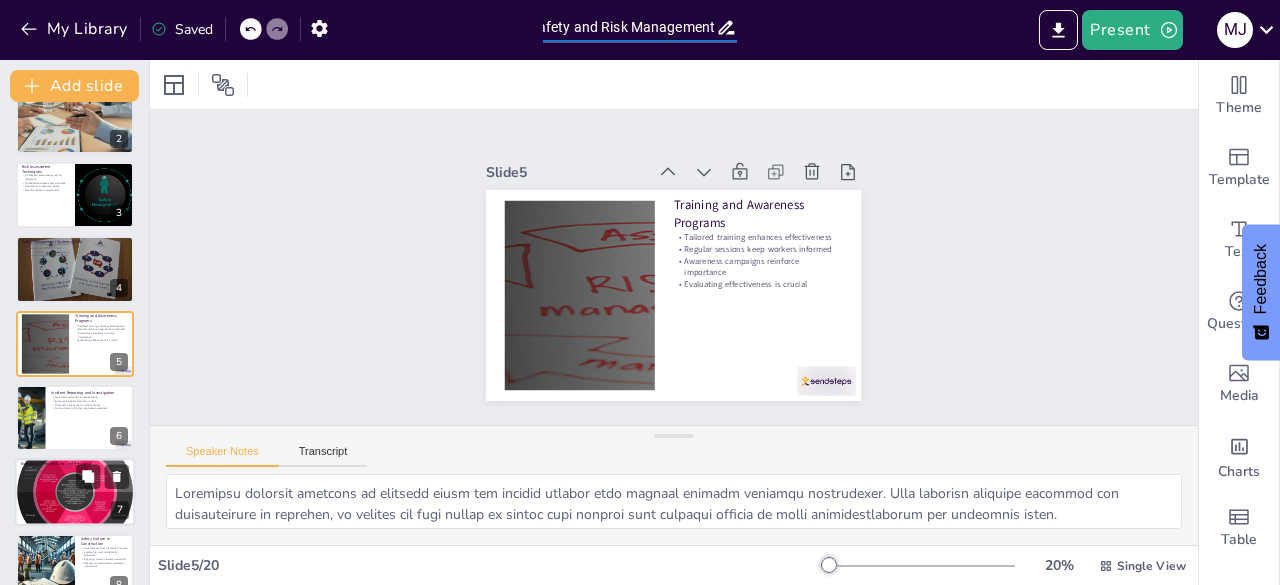 click on "Tailored emergency plans are essential" at bounding box center (75, 468) 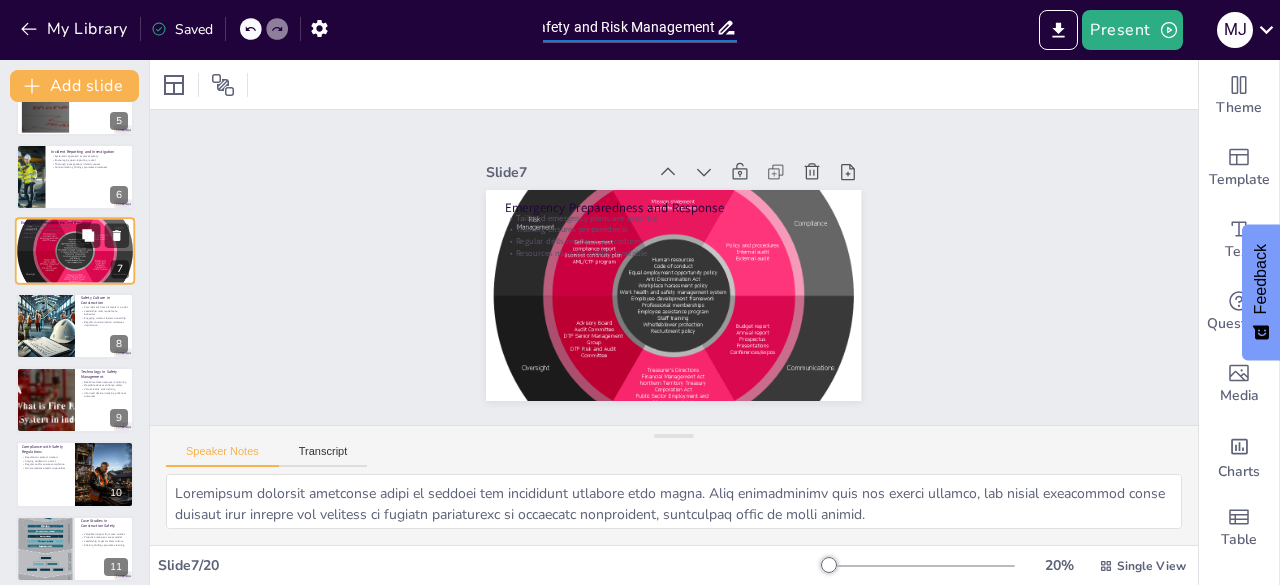 scroll, scrollTop: 348, scrollLeft: 0, axis: vertical 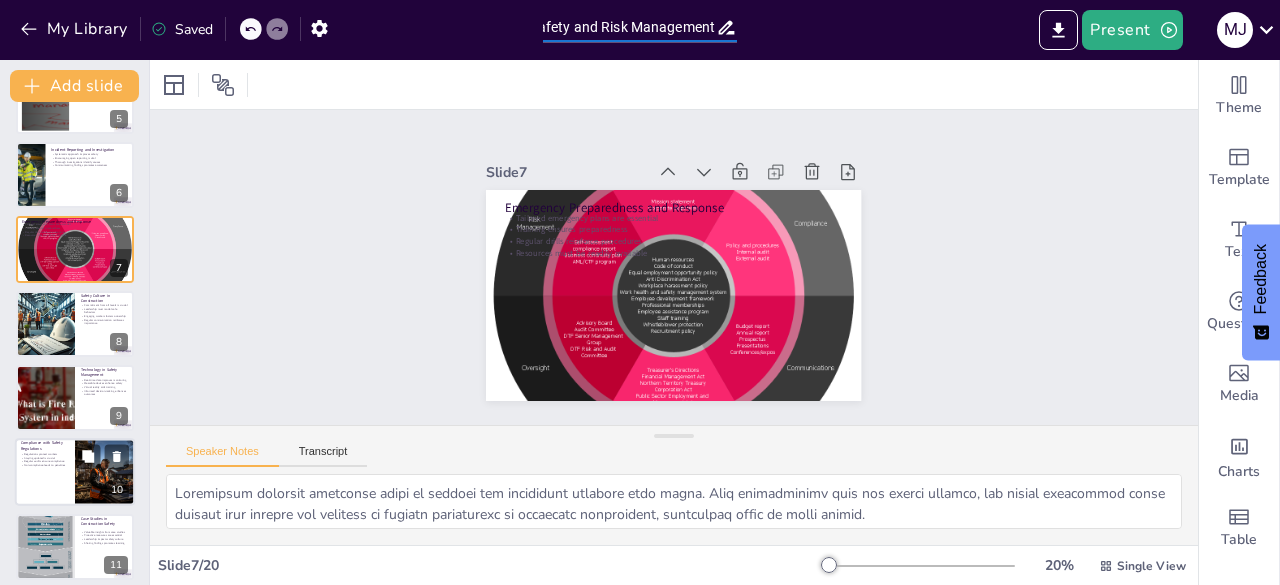 click on "Staying updated is crucial" at bounding box center (45, 458) 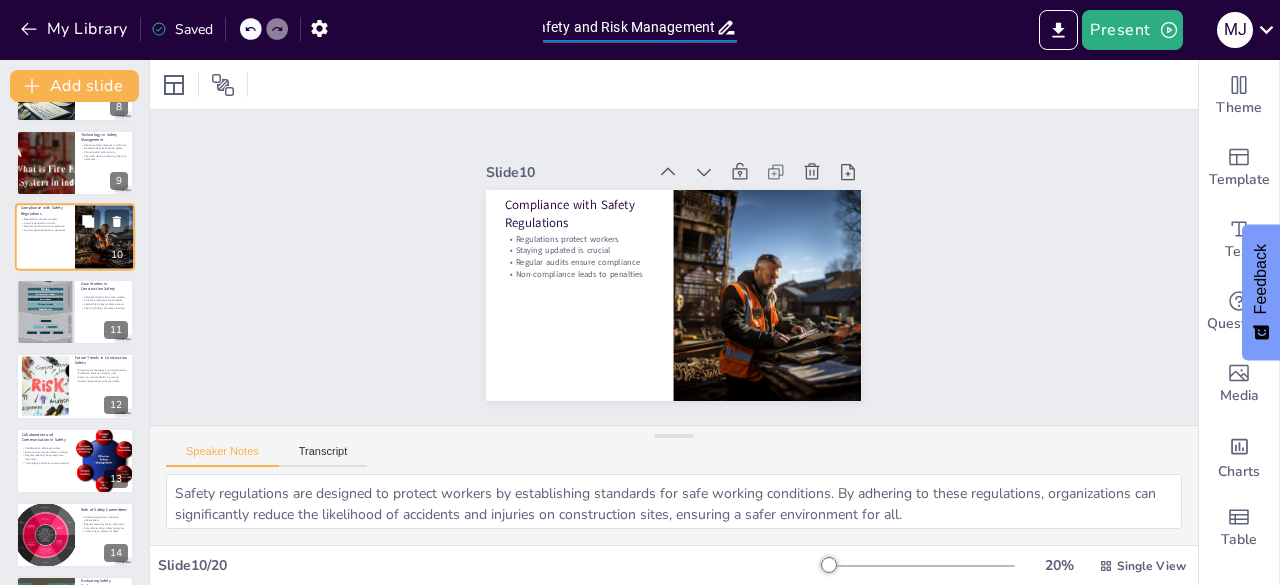 scroll, scrollTop: 586, scrollLeft: 0, axis: vertical 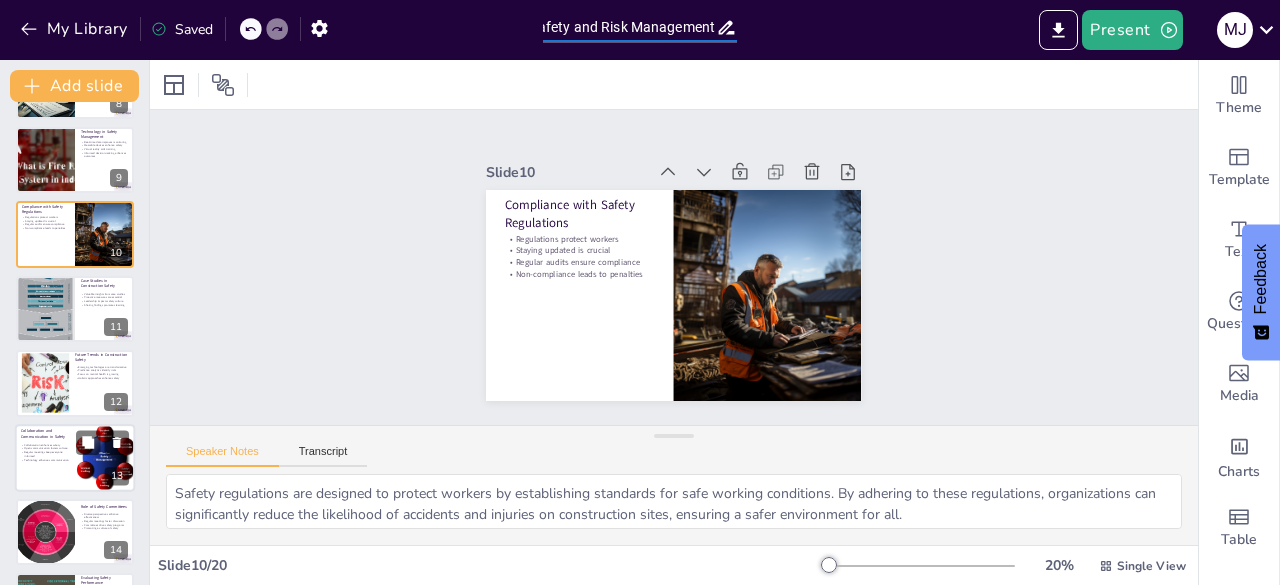 click on "Open communication fosters culture" at bounding box center [45, 448] 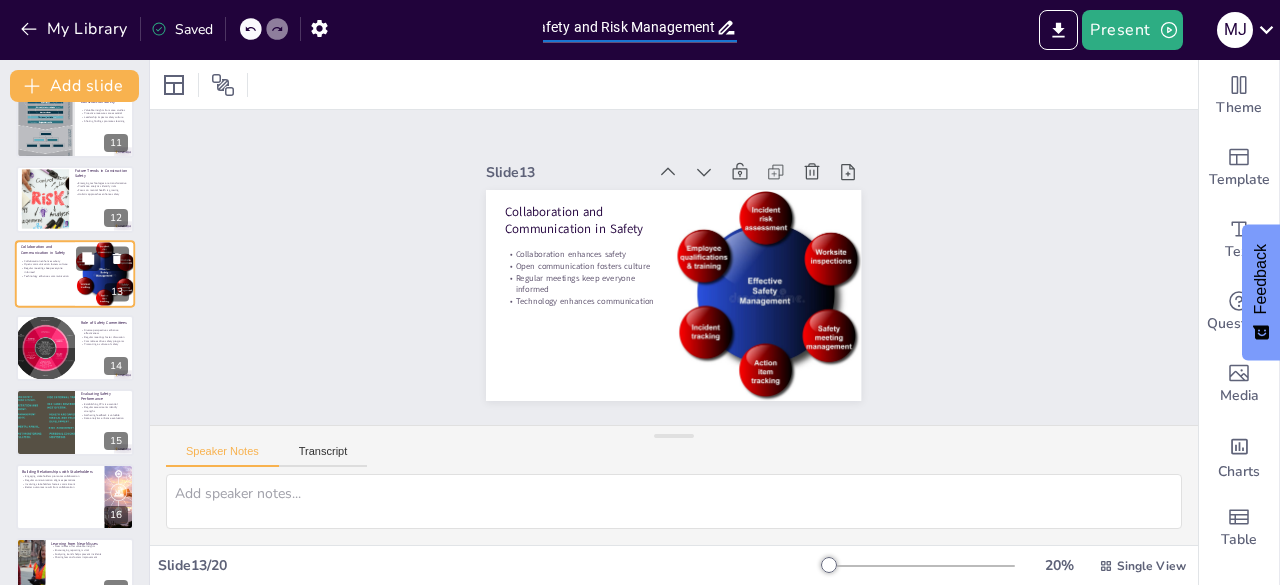 scroll, scrollTop: 772, scrollLeft: 0, axis: vertical 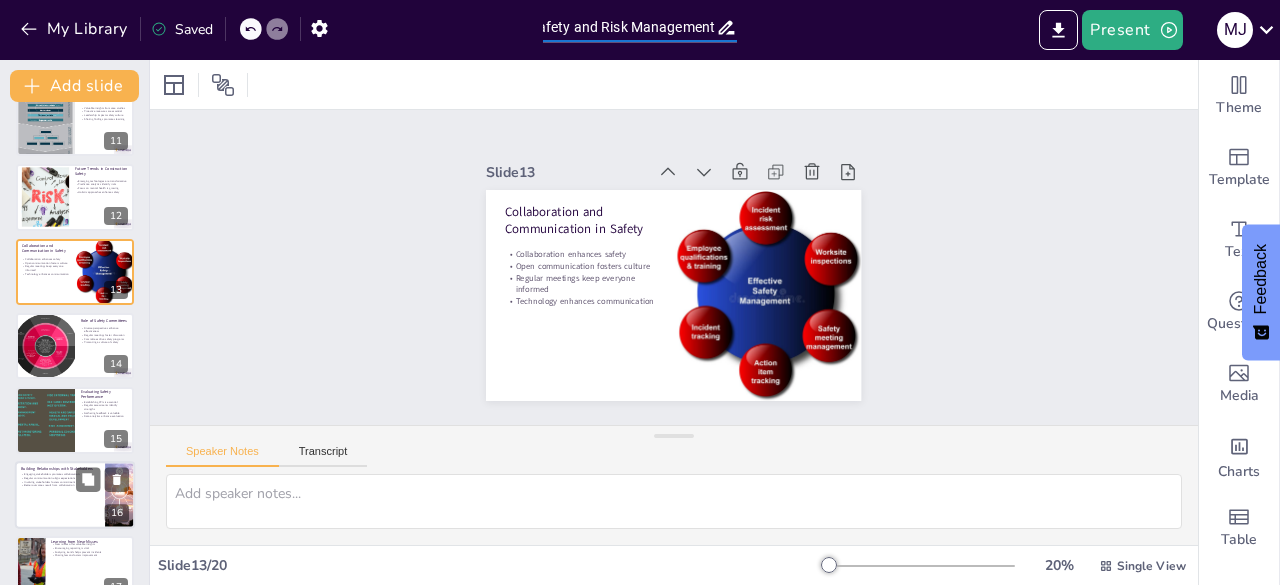 click on "Regular communication aligns expectations" at bounding box center (60, 478) 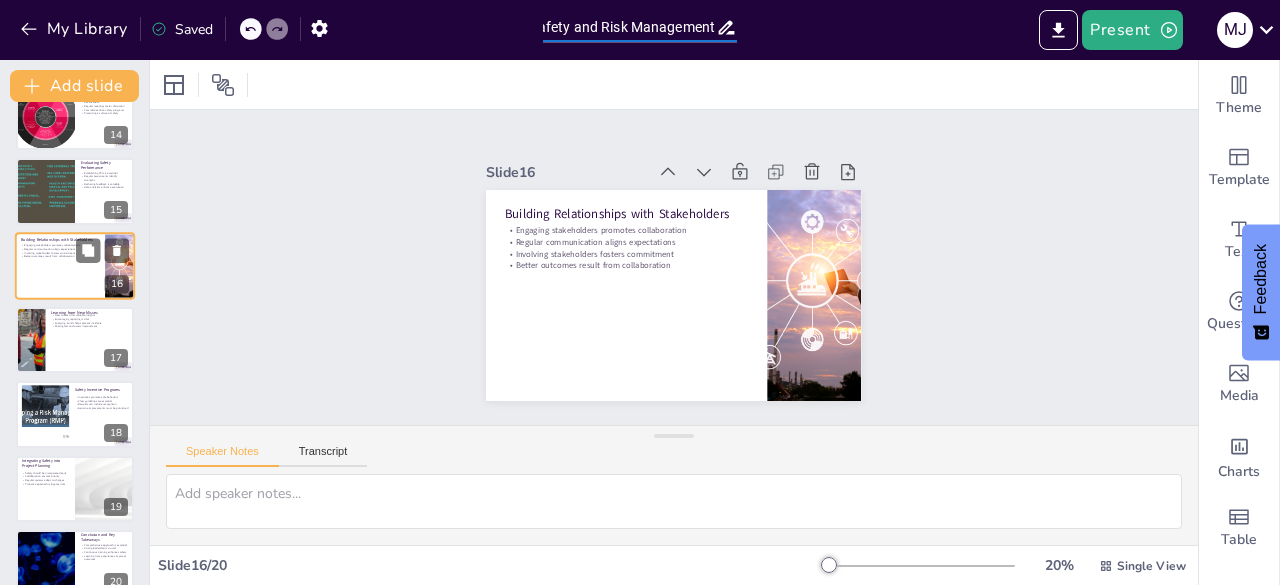 scroll, scrollTop: 1003, scrollLeft: 0, axis: vertical 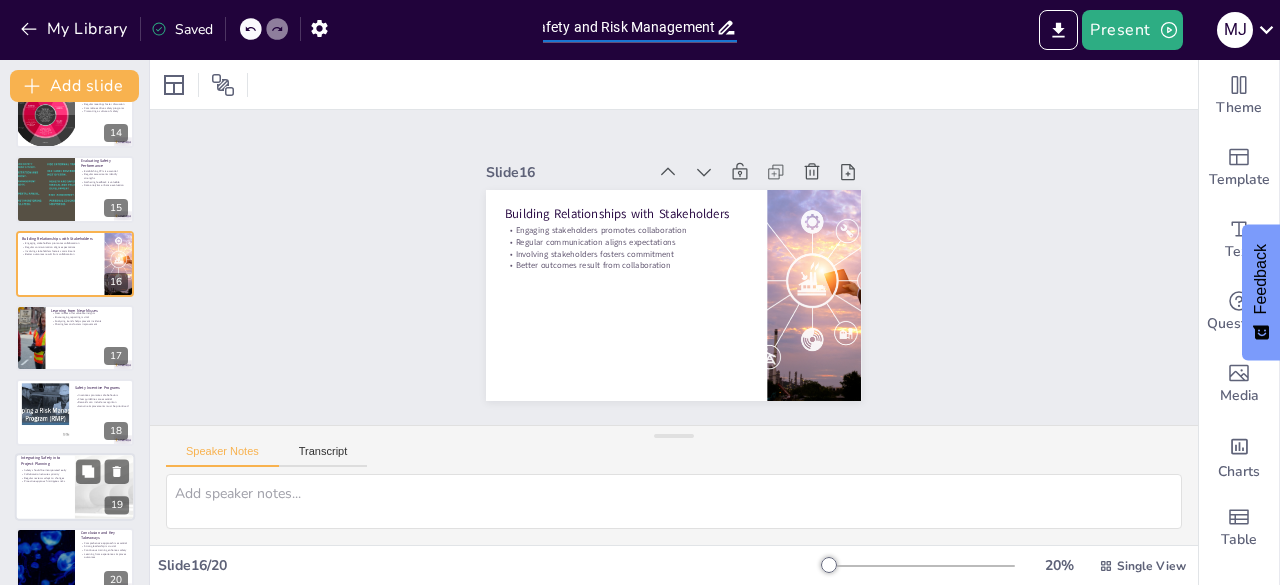 click on "Safety should be incorporated early" at bounding box center (45, 470) 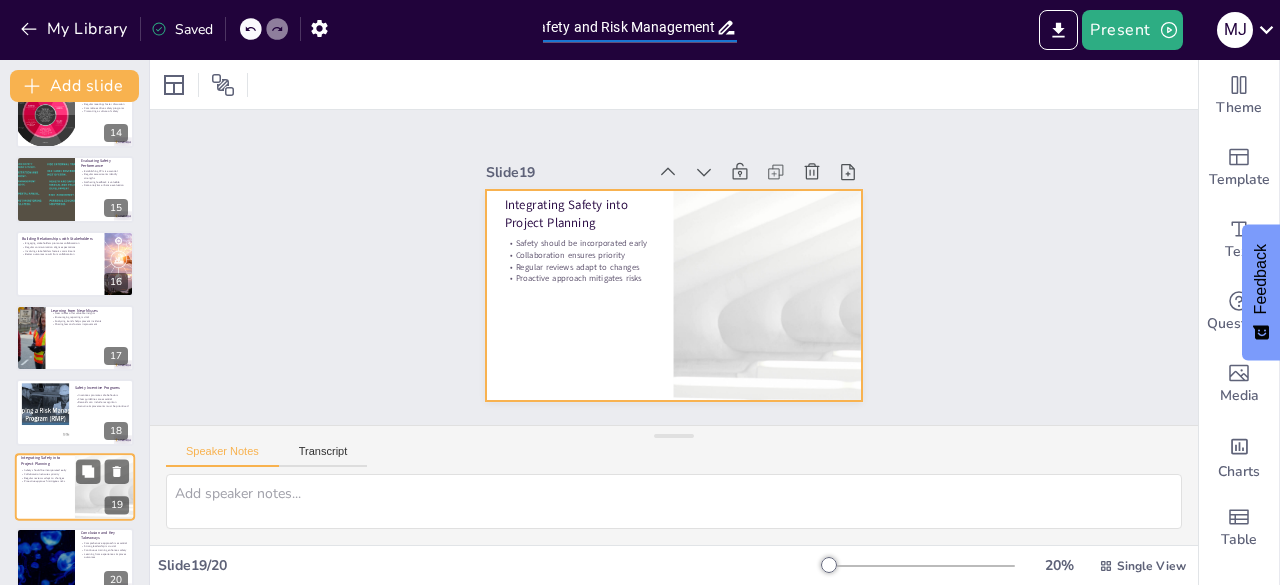 scroll, scrollTop: 1028, scrollLeft: 0, axis: vertical 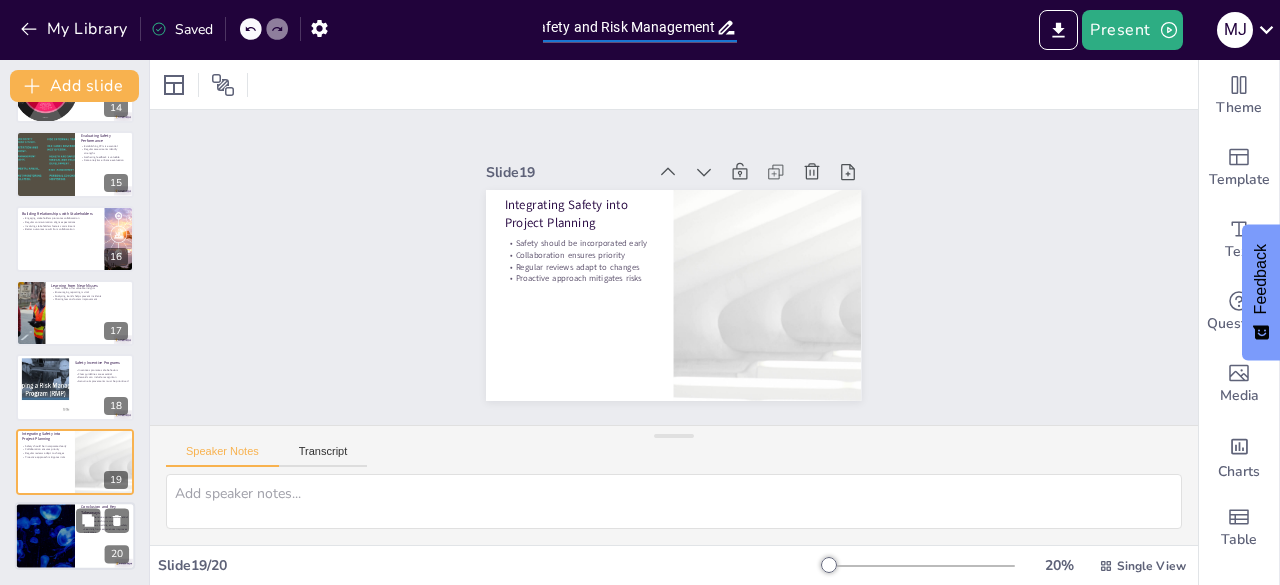 click at bounding box center [45, 536] 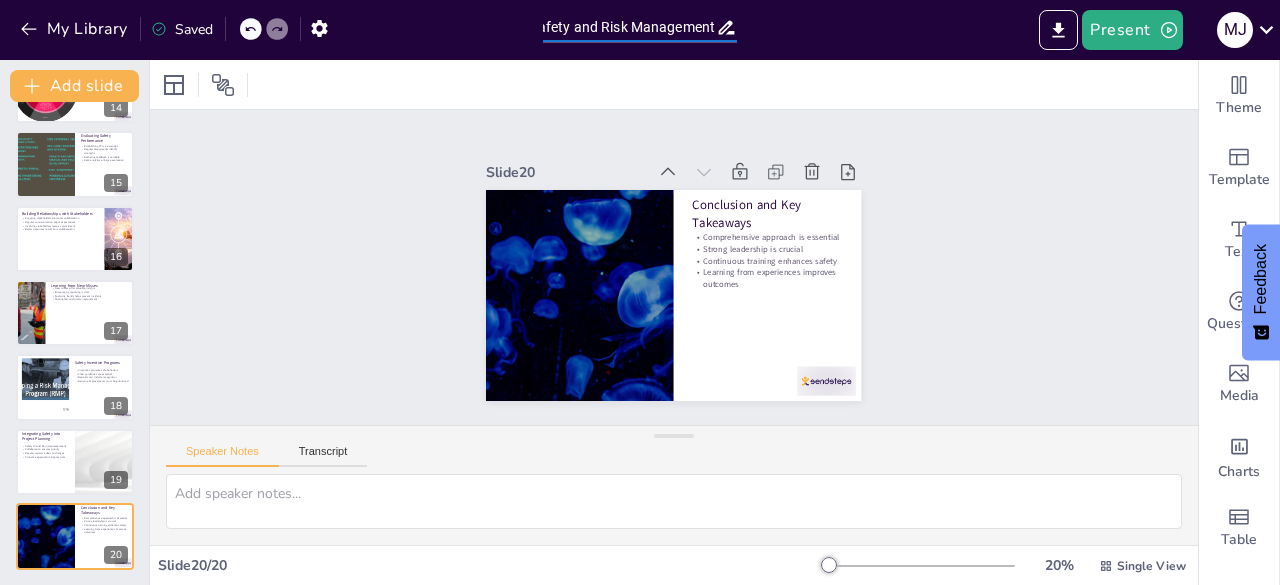 click on "Principle and Systems of Project Safety and Risk Management" at bounding box center [629, 27] 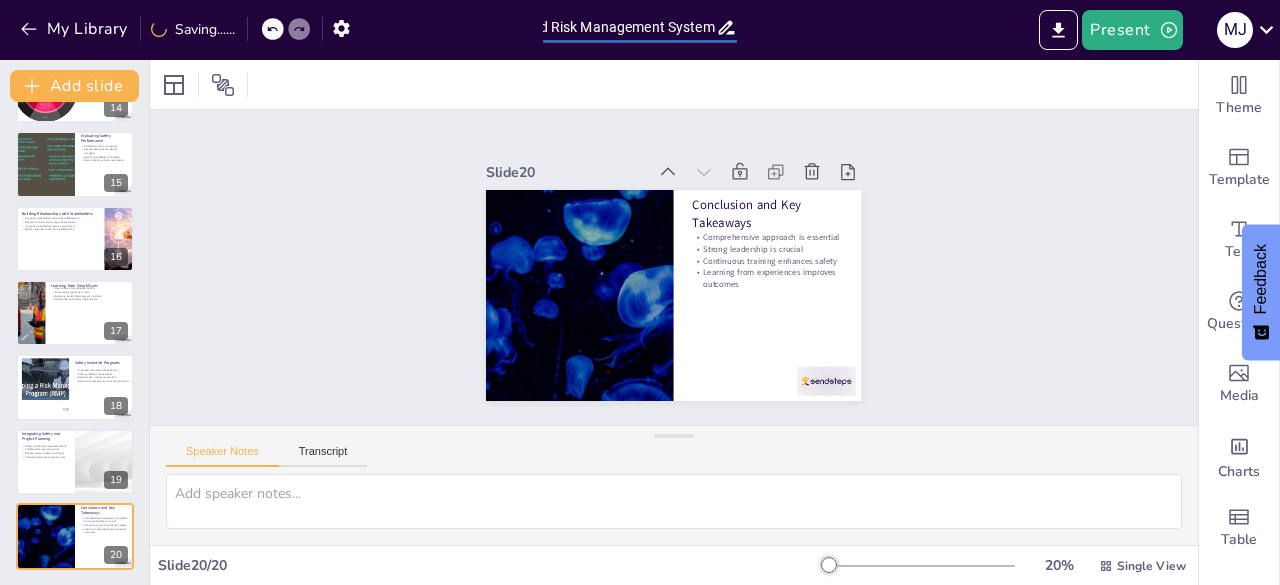 scroll, scrollTop: 0, scrollLeft: 119, axis: horizontal 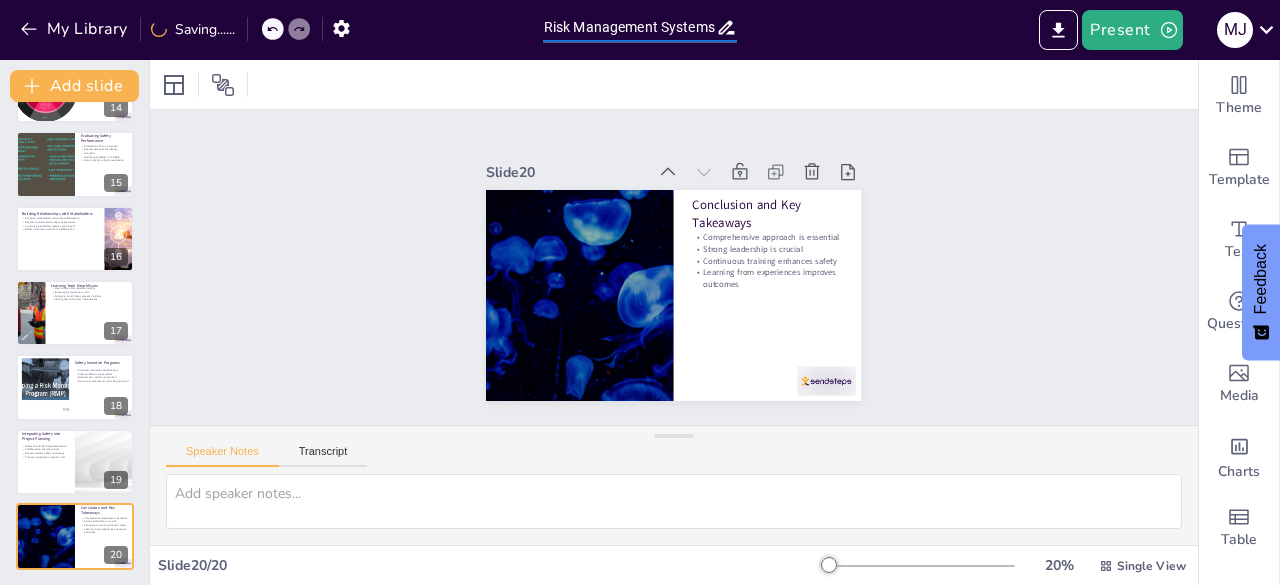 type on "Project Safety and Risk Management Systems" 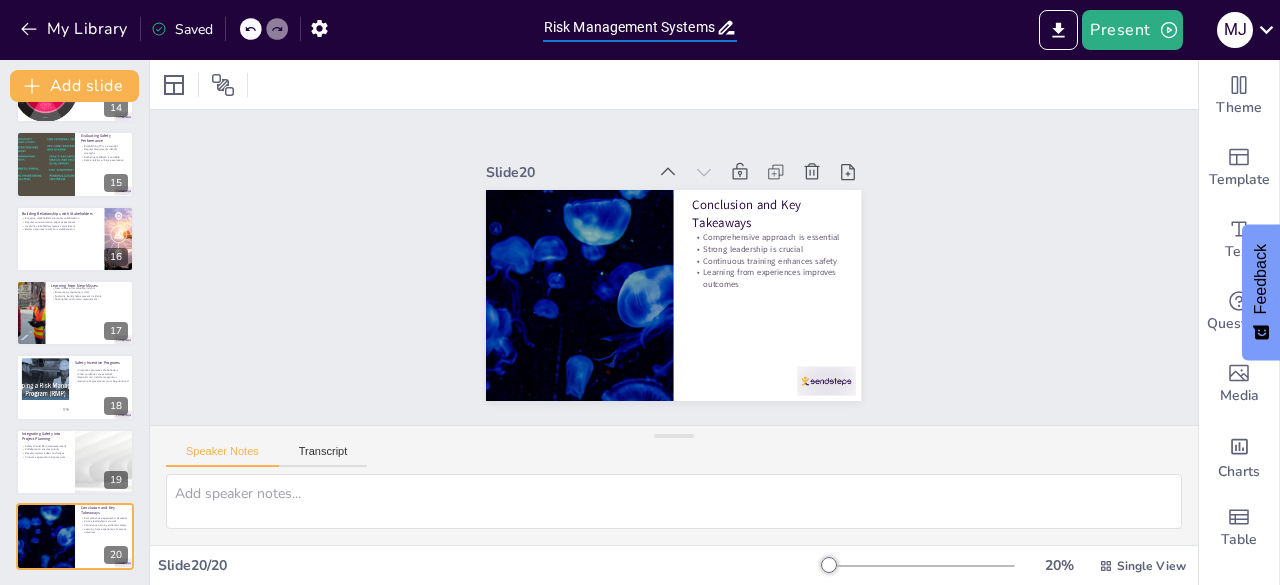scroll, scrollTop: 0, scrollLeft: 0, axis: both 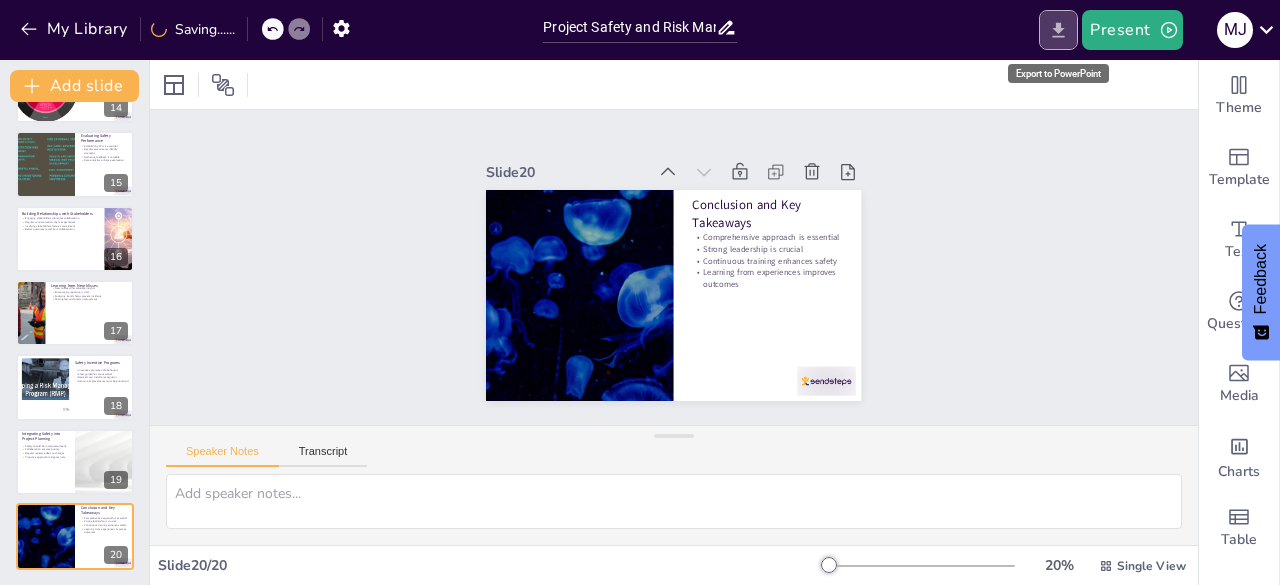 click 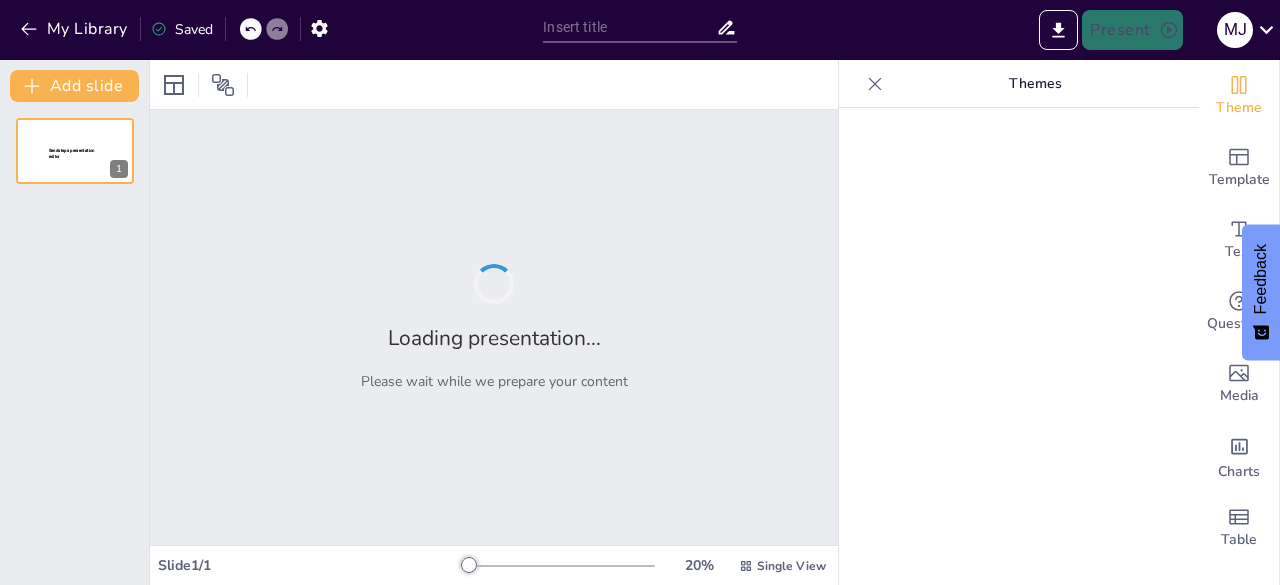 type on "Systems of Project Safety and Risk Management" 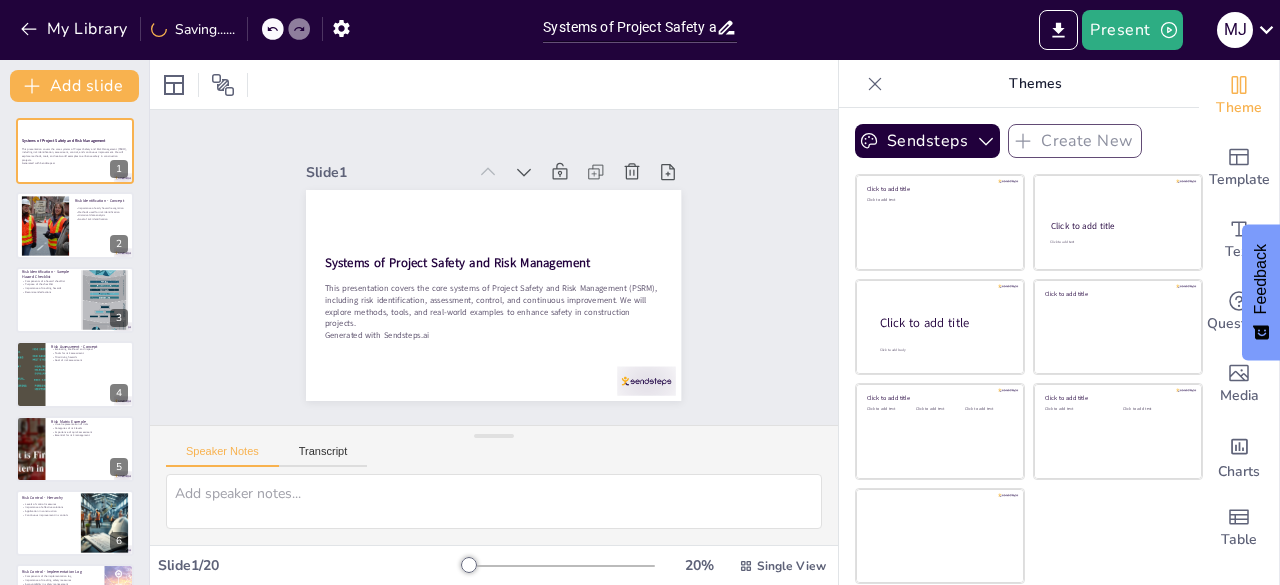 scroll, scrollTop: 0, scrollLeft: 0, axis: both 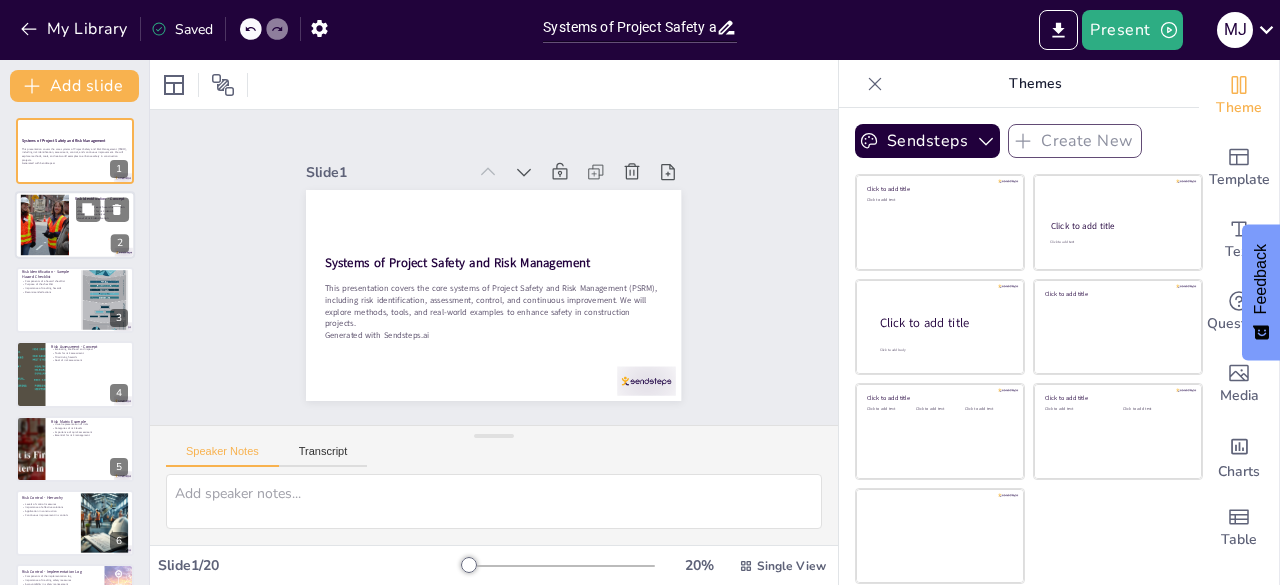 click at bounding box center (45, 225) 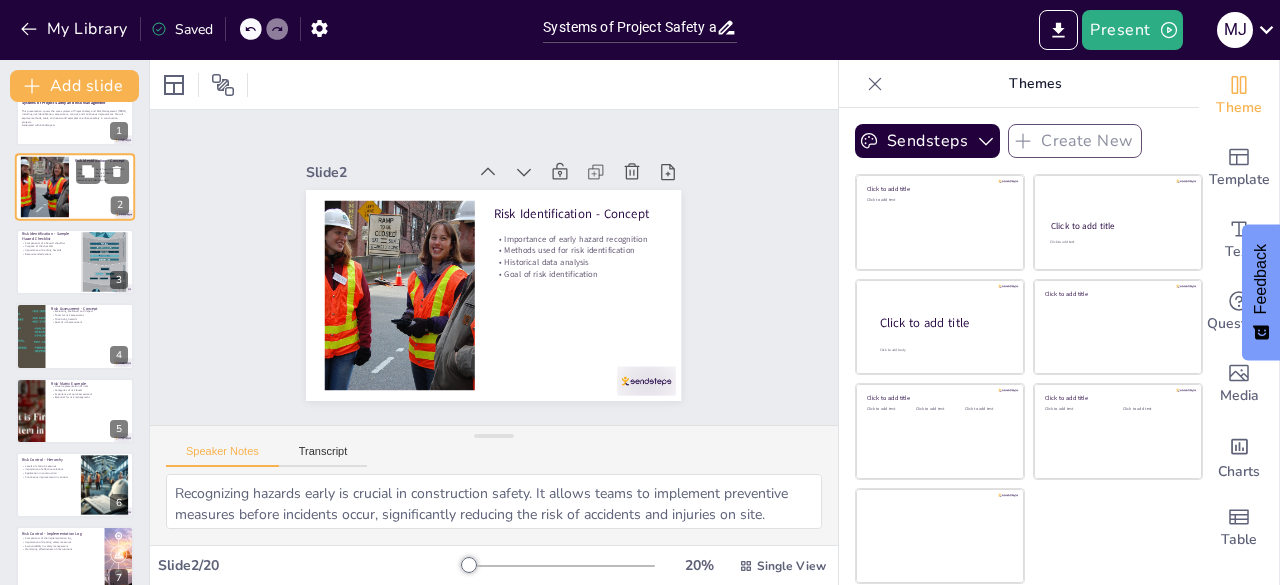 scroll, scrollTop: 40, scrollLeft: 0, axis: vertical 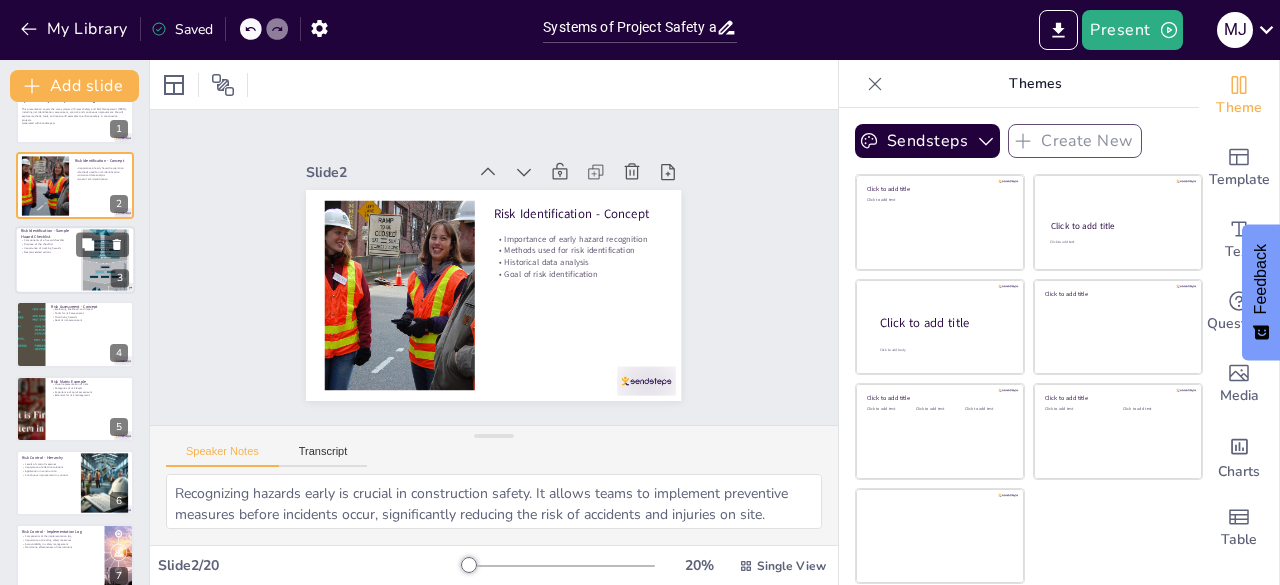 click on "Importance of tracking hazards" at bounding box center (48, 248) 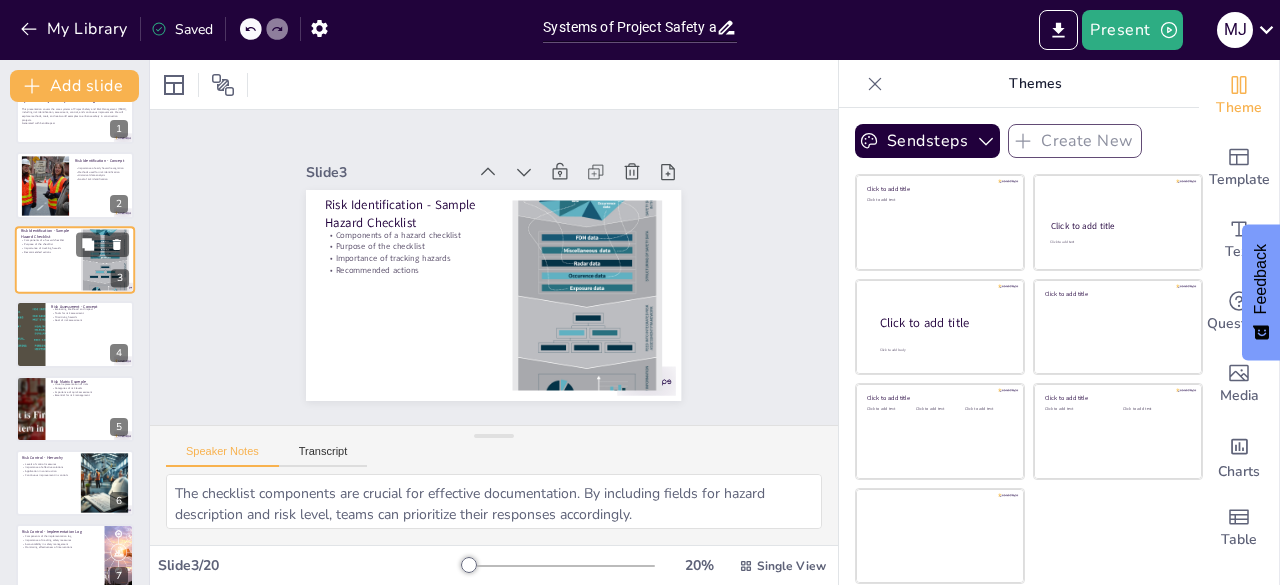scroll, scrollTop: 0, scrollLeft: 0, axis: both 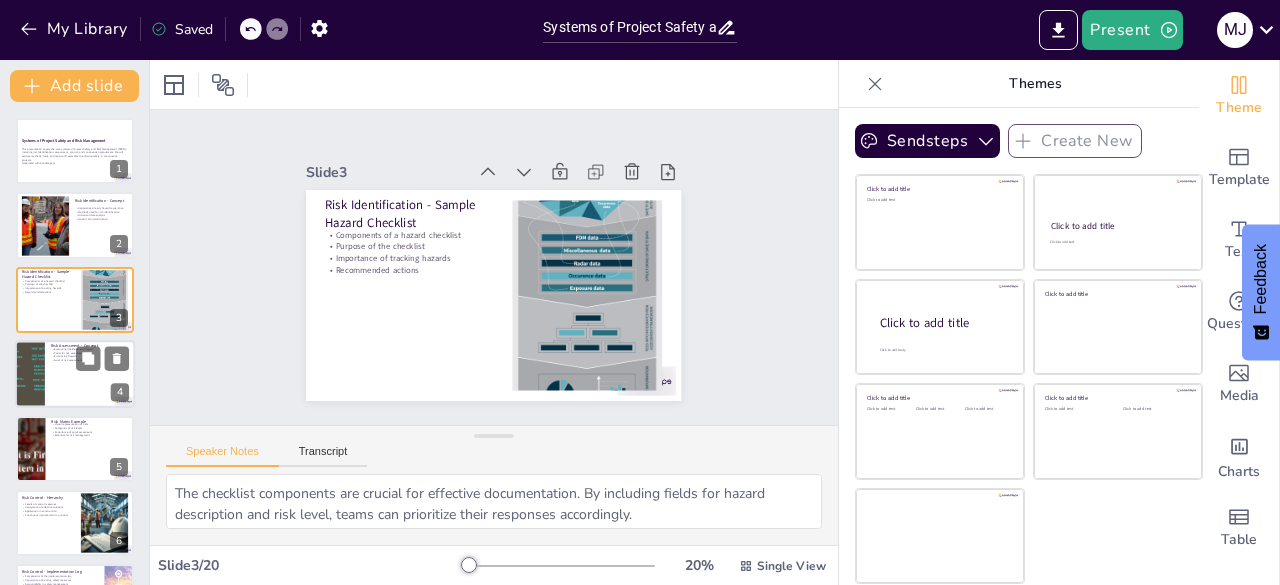 click at bounding box center (75, 374) 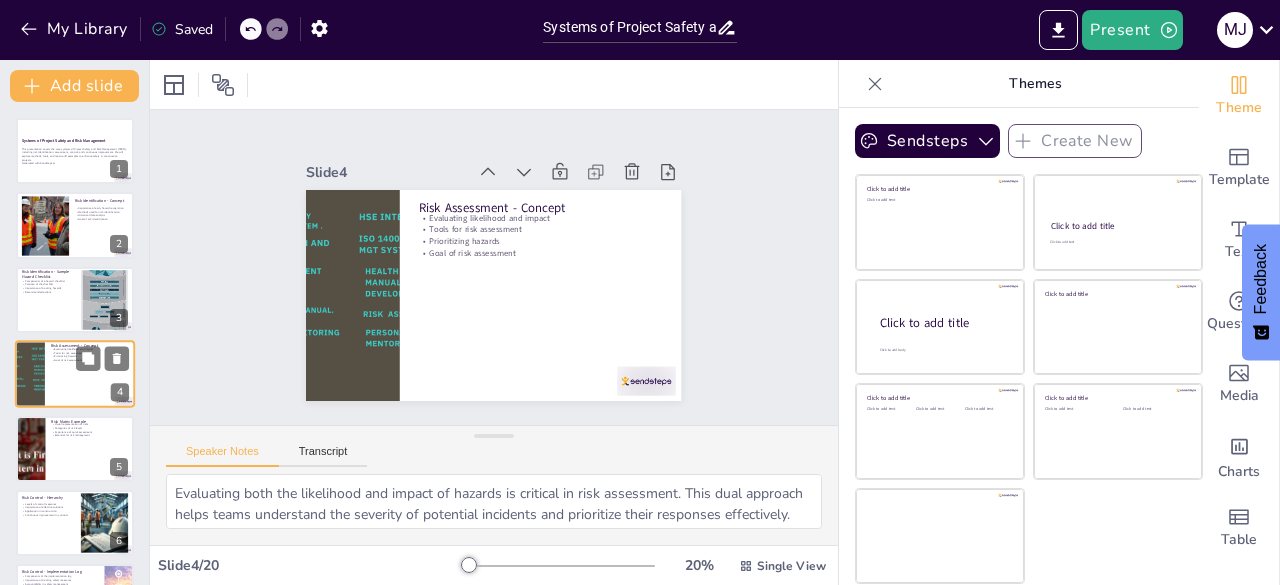 scroll, scrollTop: 30, scrollLeft: 0, axis: vertical 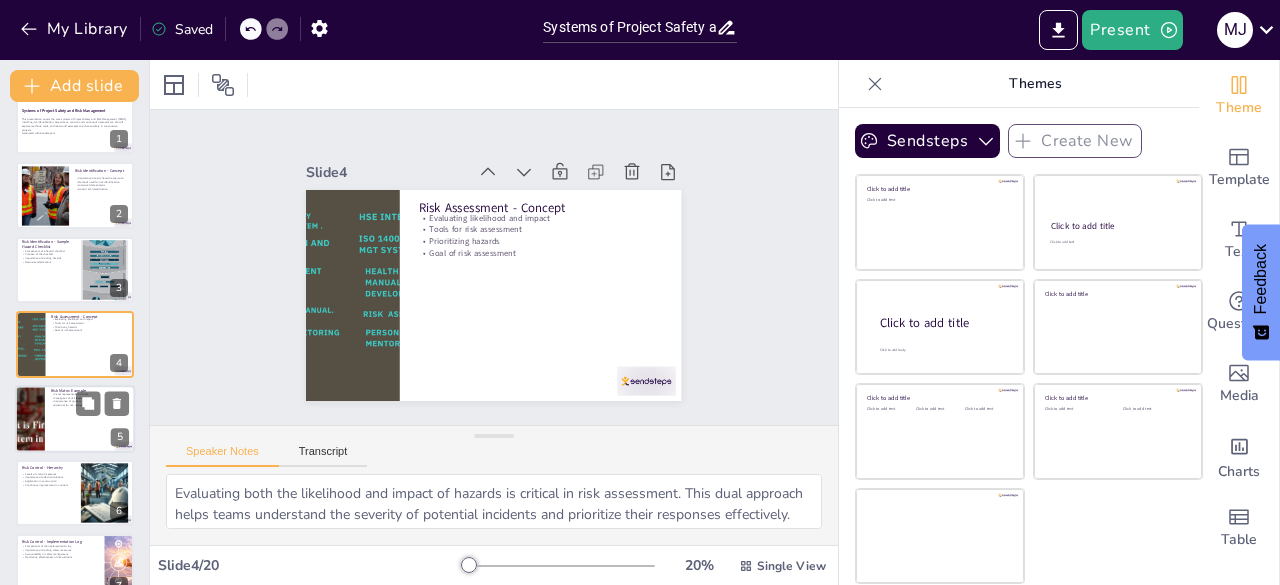 click at bounding box center (75, 419) 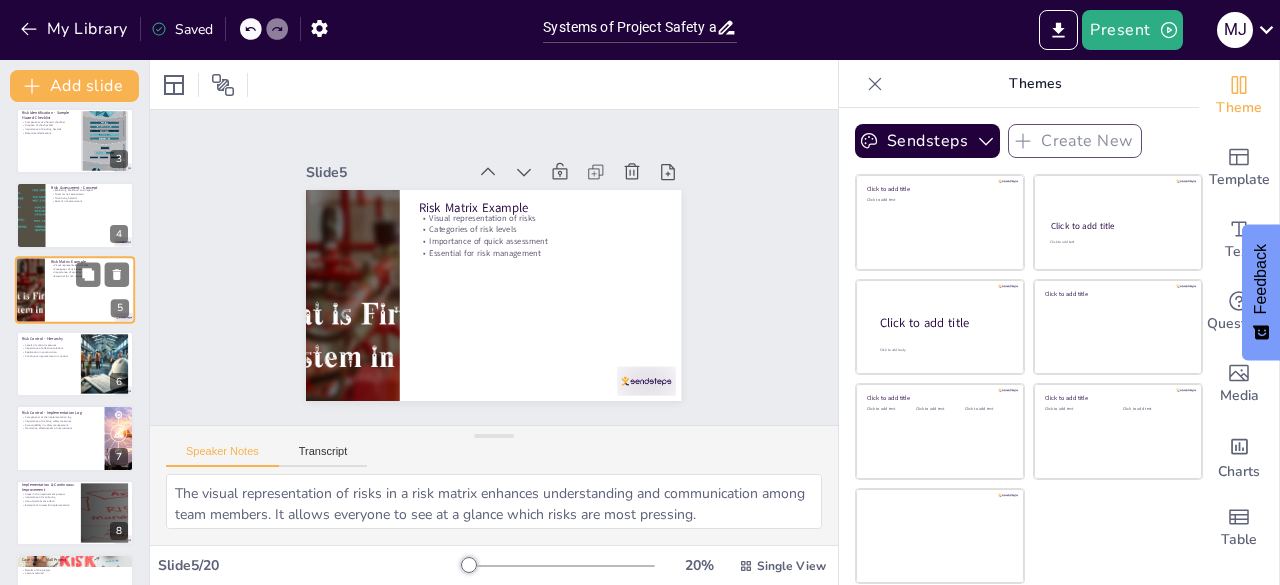 scroll, scrollTop: 167, scrollLeft: 0, axis: vertical 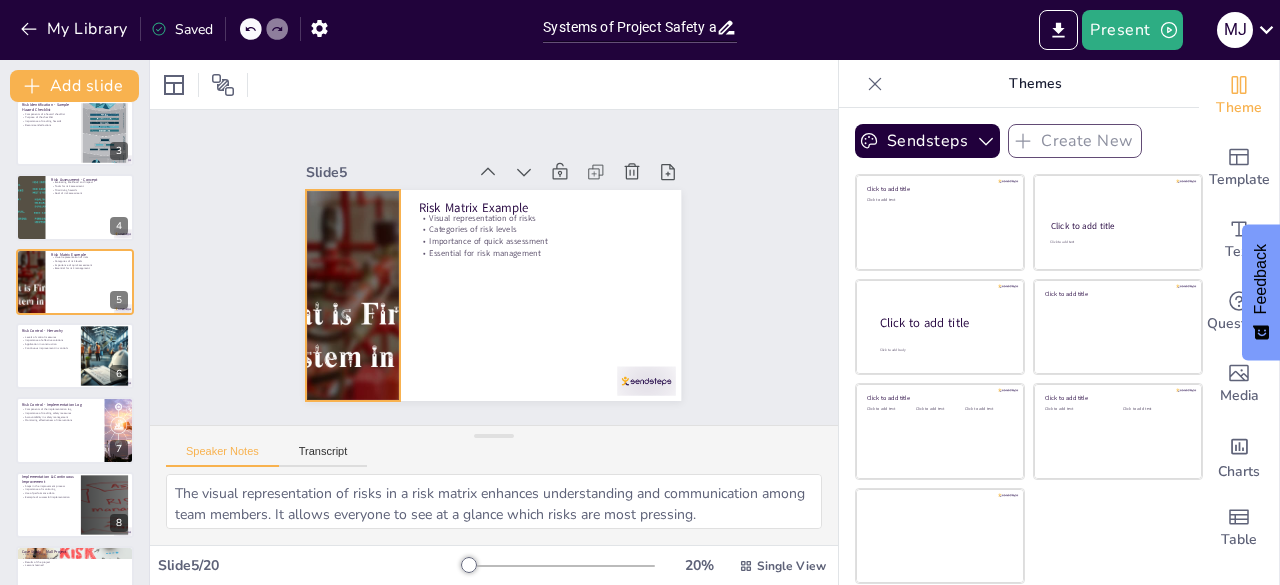 click at bounding box center (629, 313) 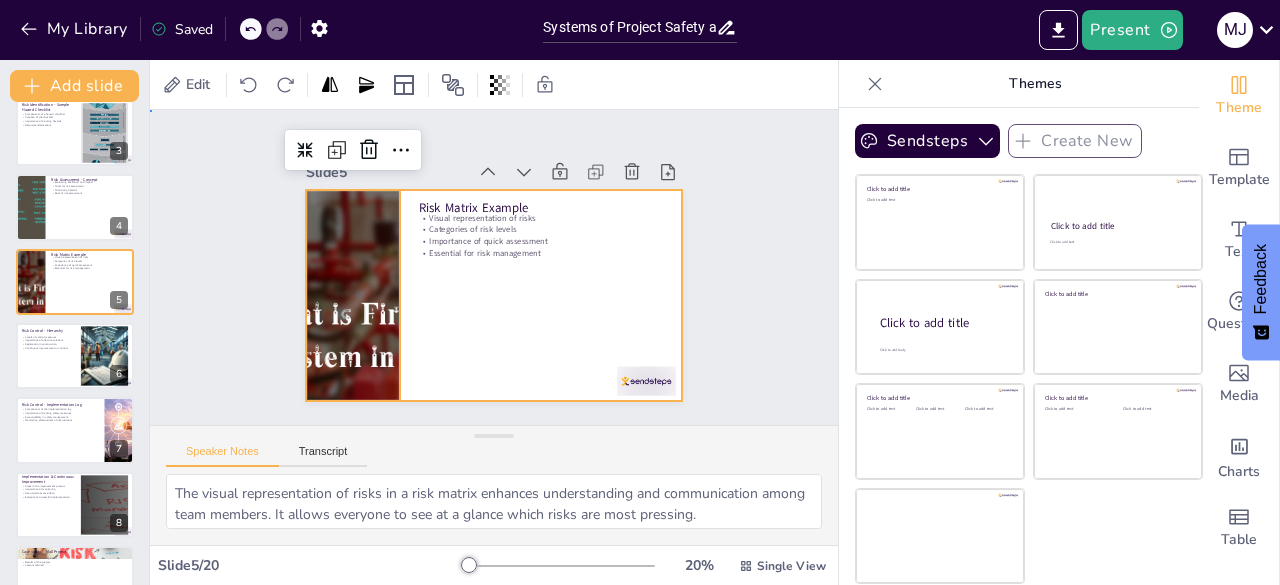 click at bounding box center (521, 261) 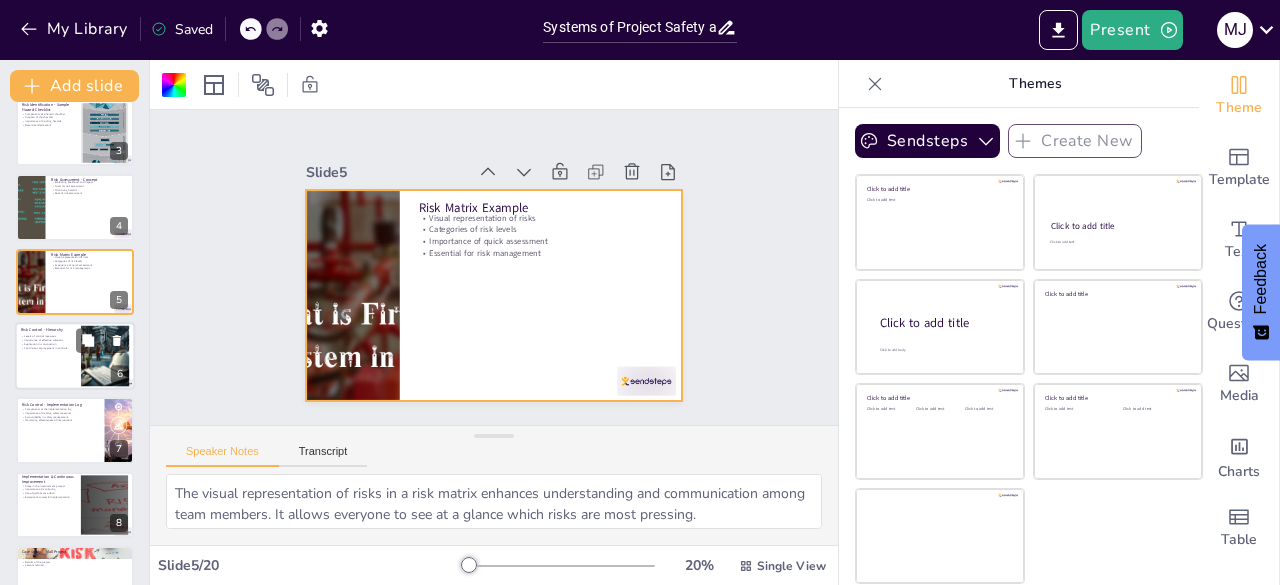 click at bounding box center [75, 356] 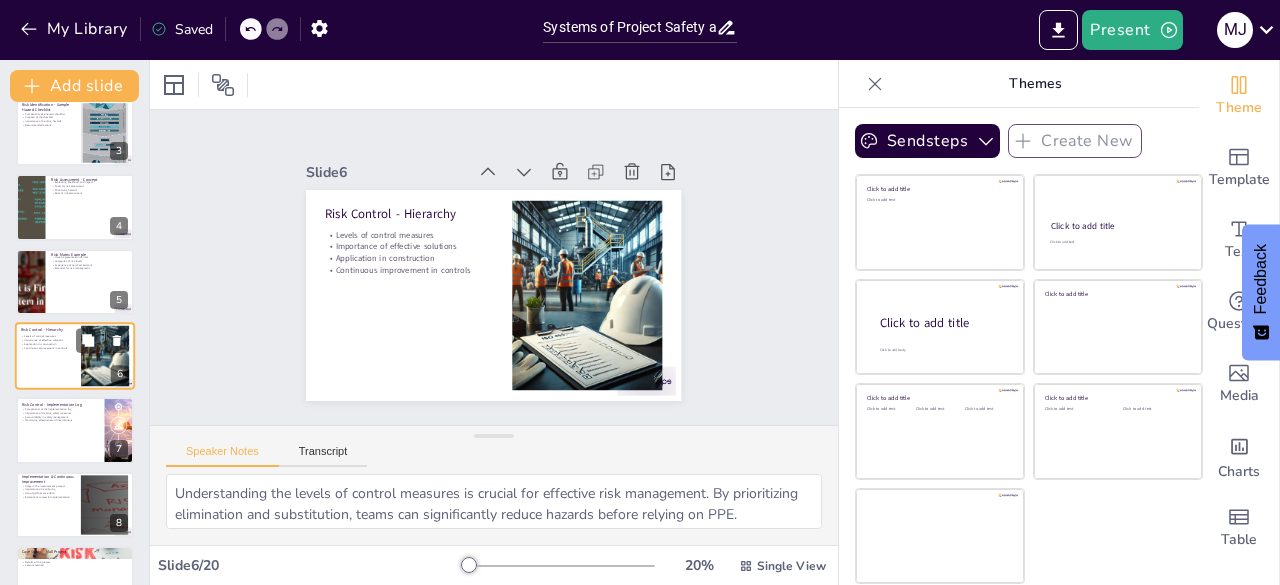 scroll, scrollTop: 179, scrollLeft: 0, axis: vertical 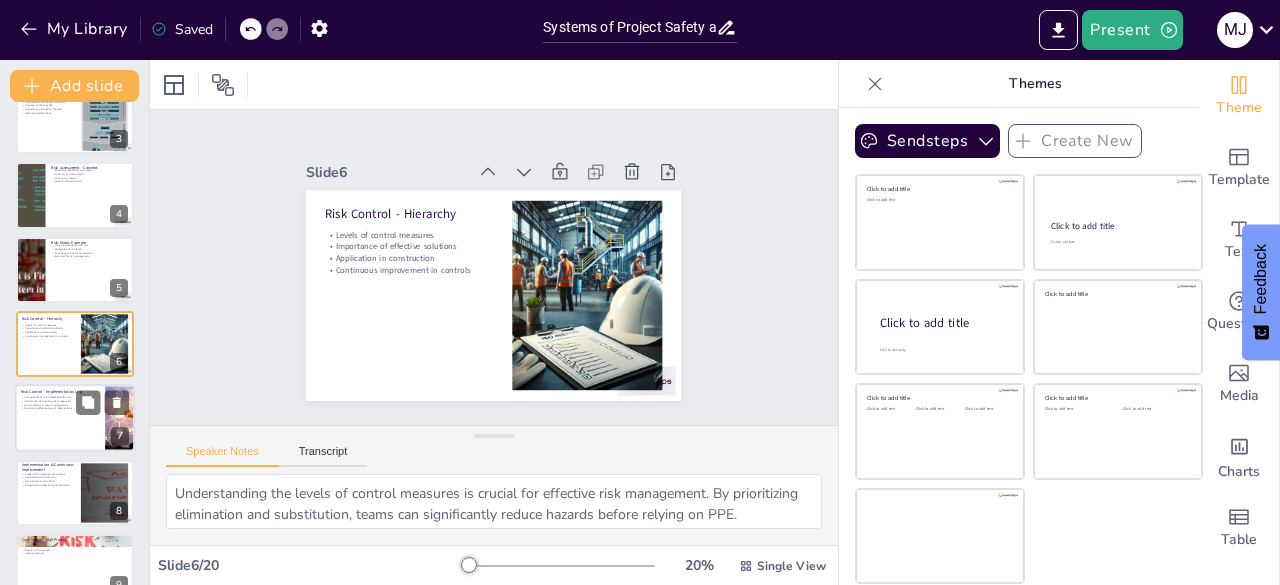 click at bounding box center [75, 419] 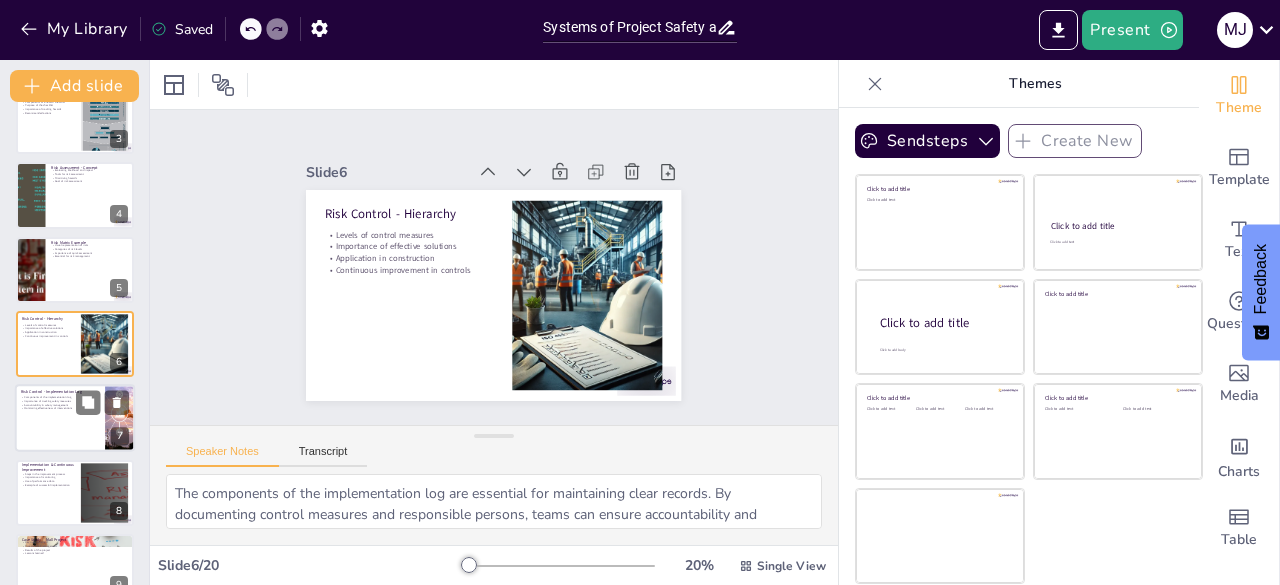 scroll, scrollTop: 254, scrollLeft: 0, axis: vertical 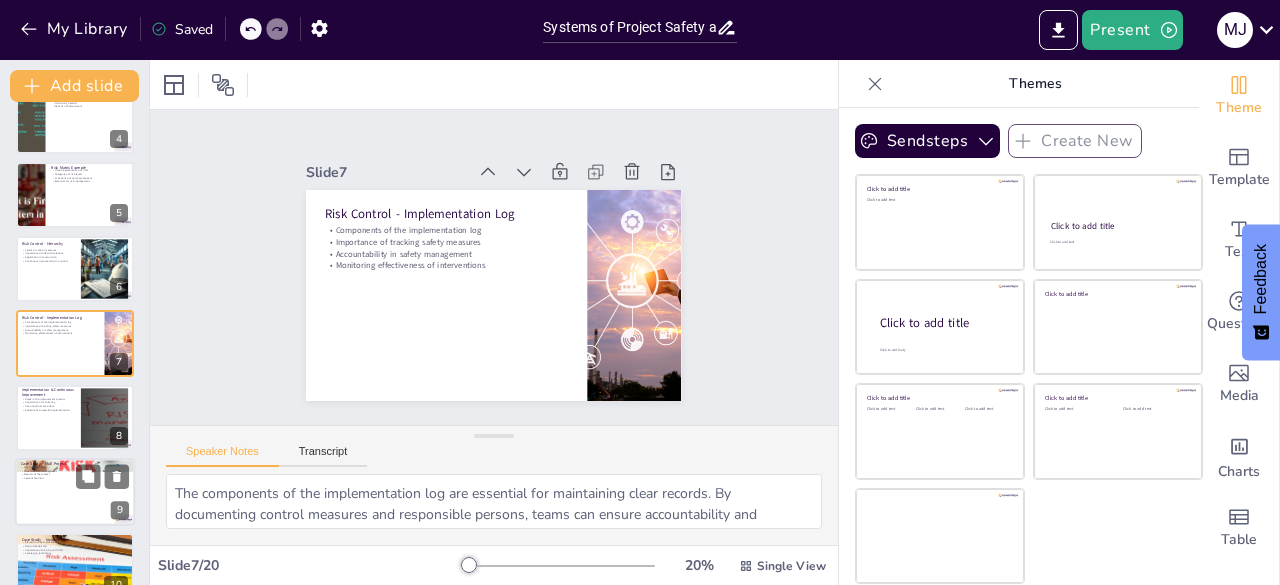 click on "Proactive risk management" at bounding box center (75, 471) 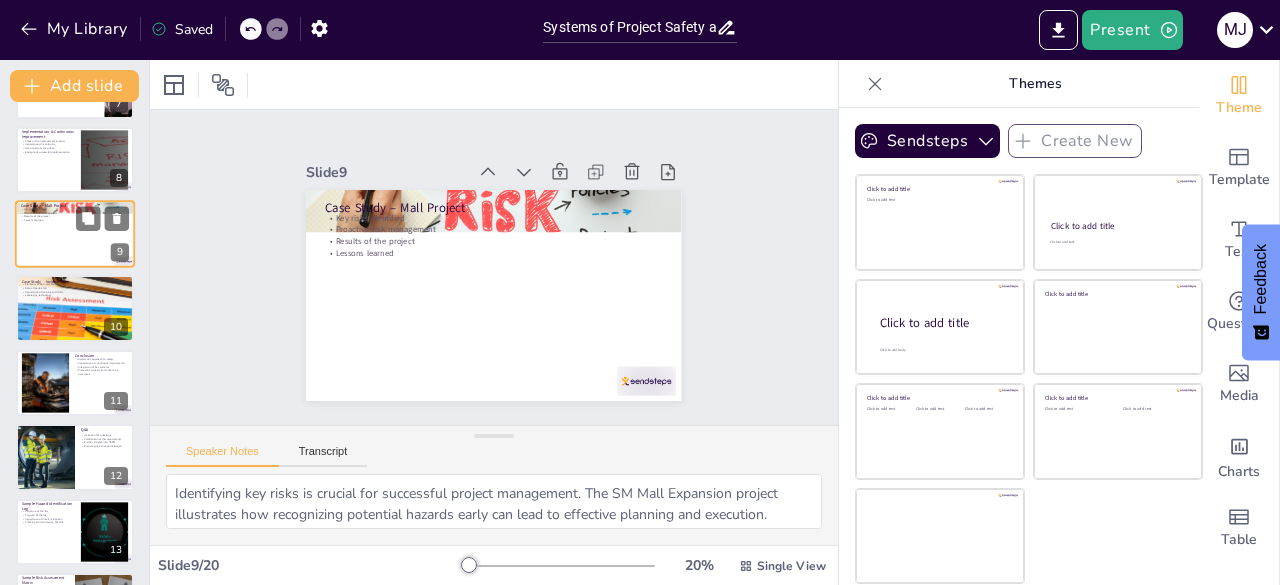 scroll, scrollTop: 514, scrollLeft: 0, axis: vertical 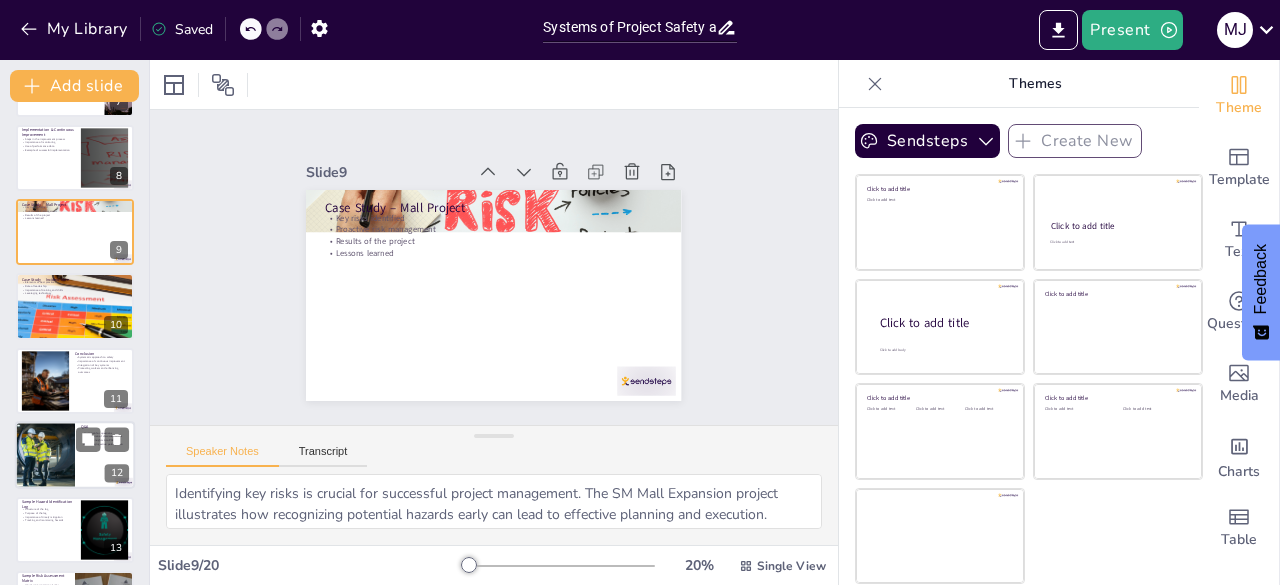 click at bounding box center (45, 455) 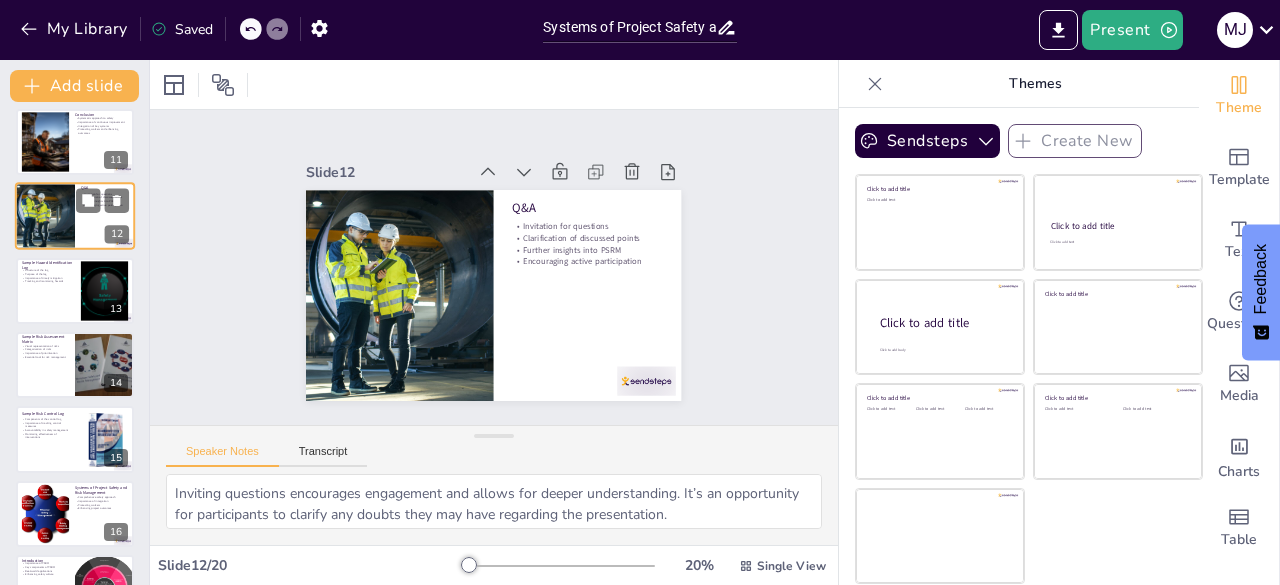 scroll, scrollTop: 754, scrollLeft: 0, axis: vertical 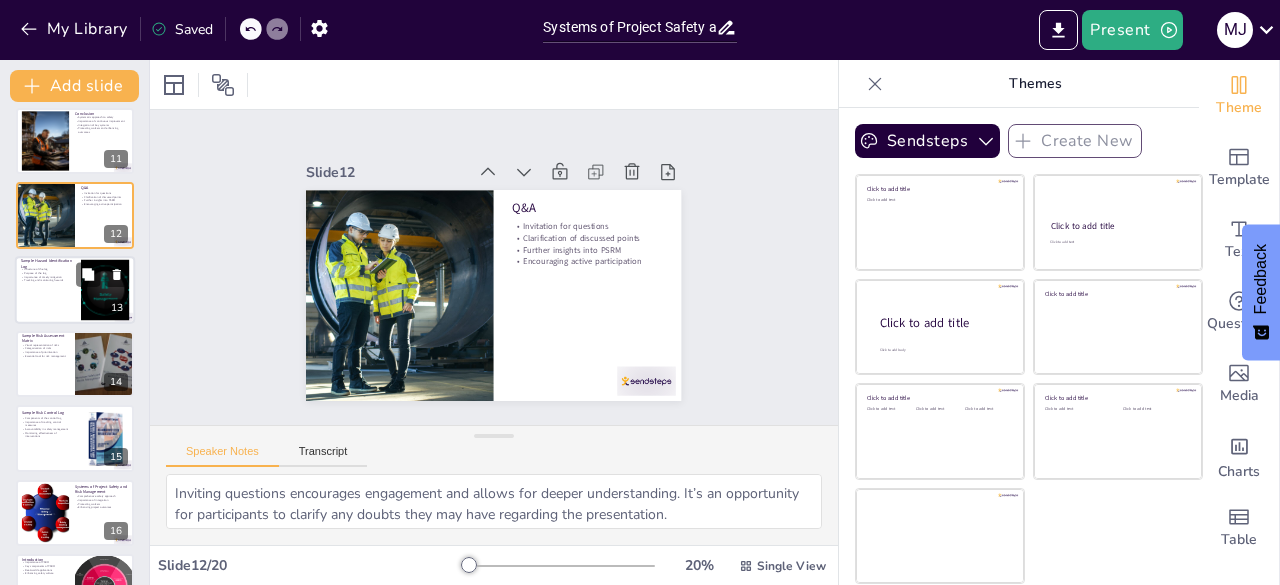 click at bounding box center [75, 290] 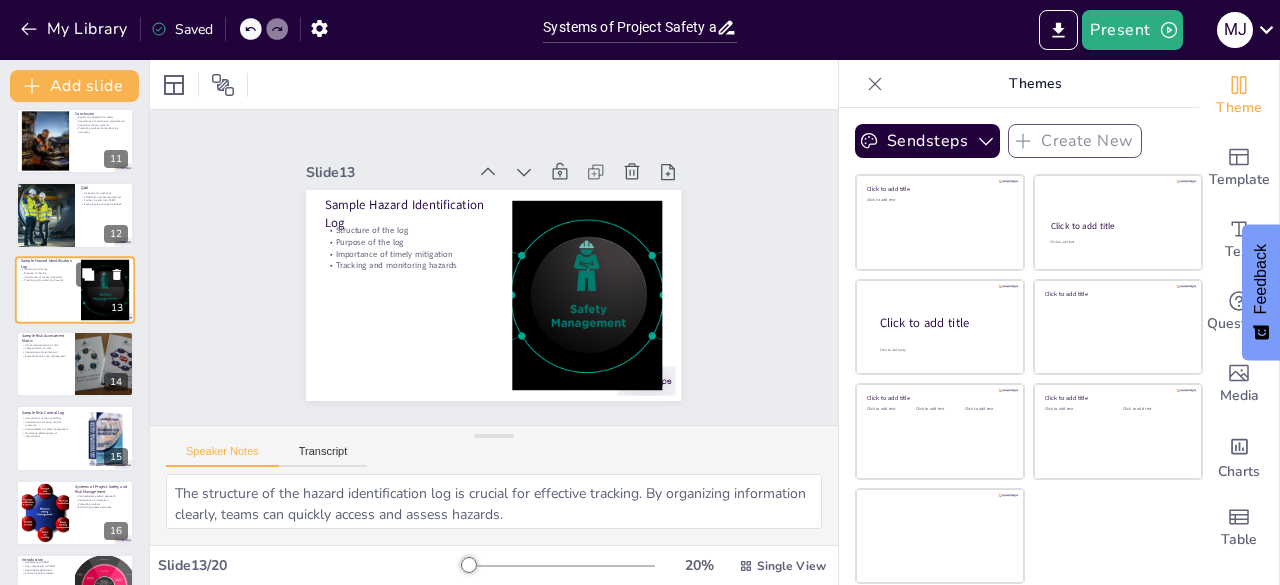 scroll, scrollTop: 700, scrollLeft: 0, axis: vertical 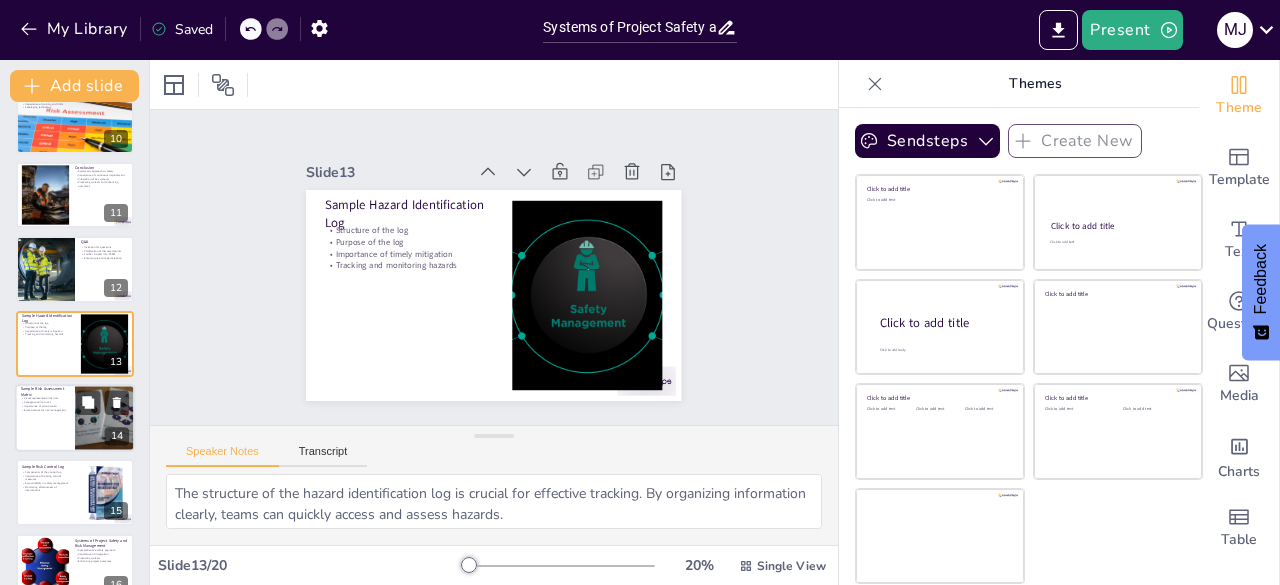 click at bounding box center [75, 418] 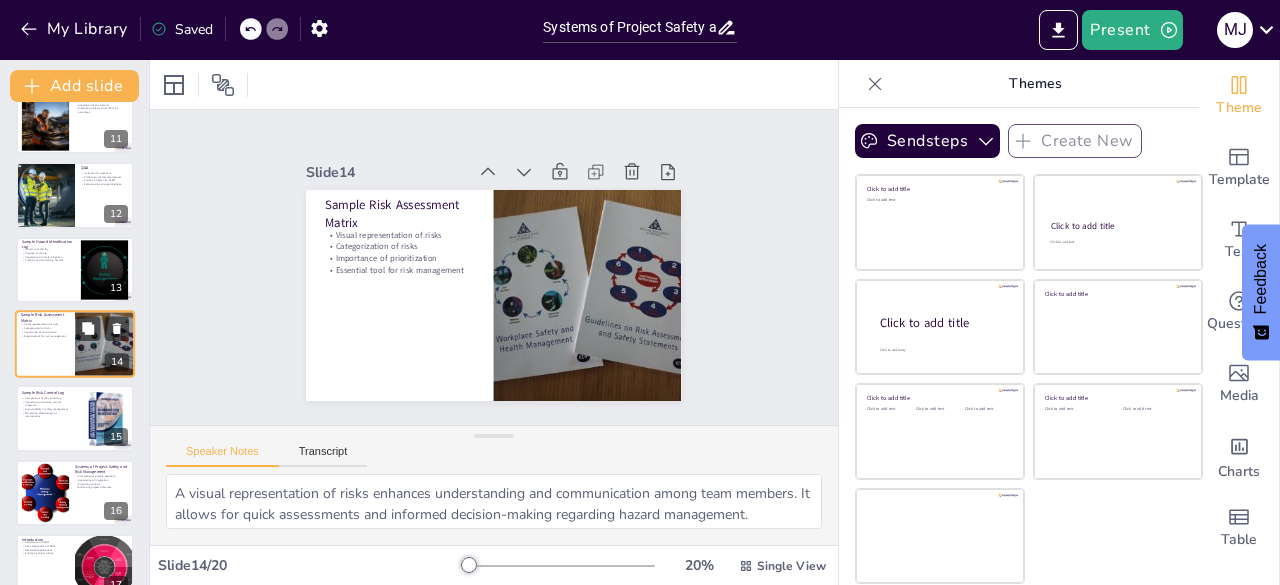 scroll, scrollTop: 838, scrollLeft: 0, axis: vertical 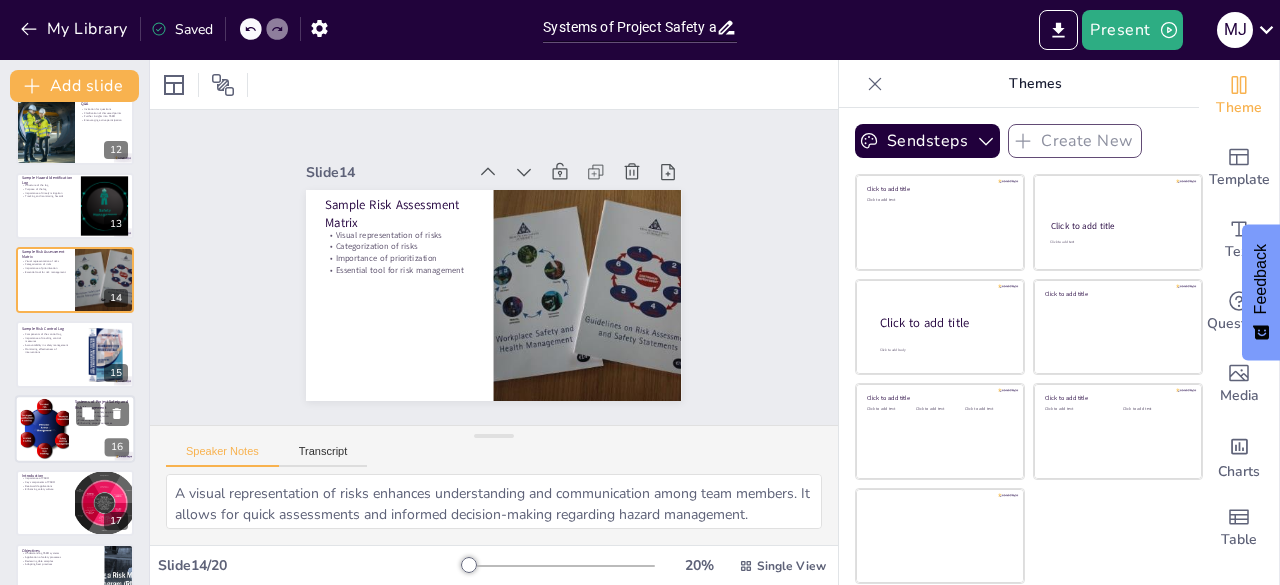 click at bounding box center (45, 428) 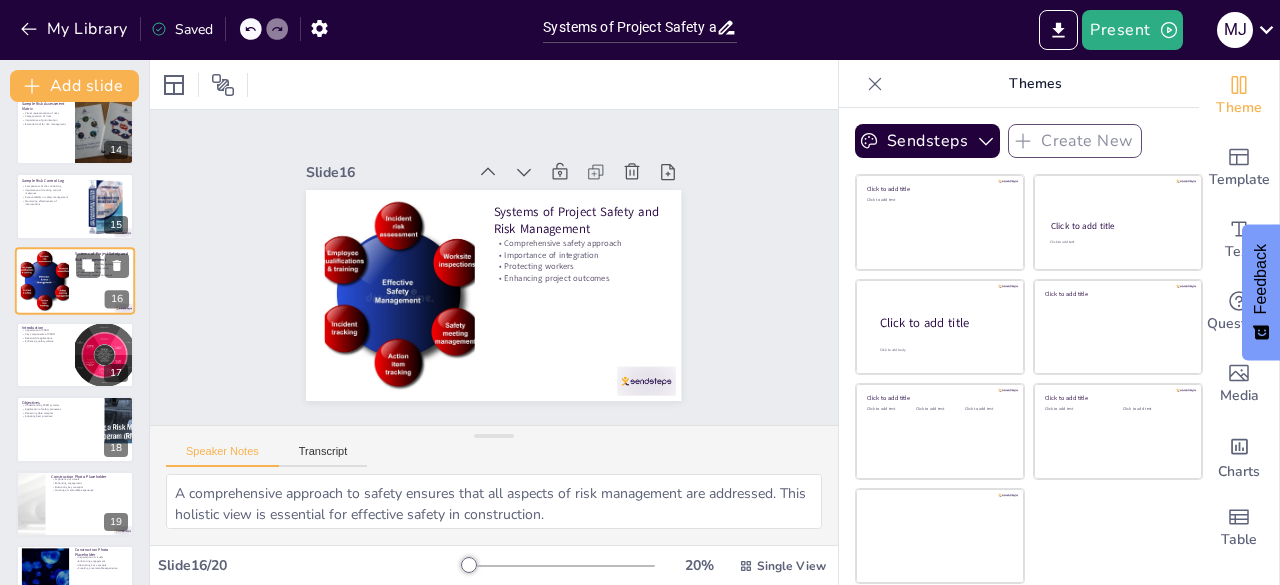 scroll, scrollTop: 989, scrollLeft: 0, axis: vertical 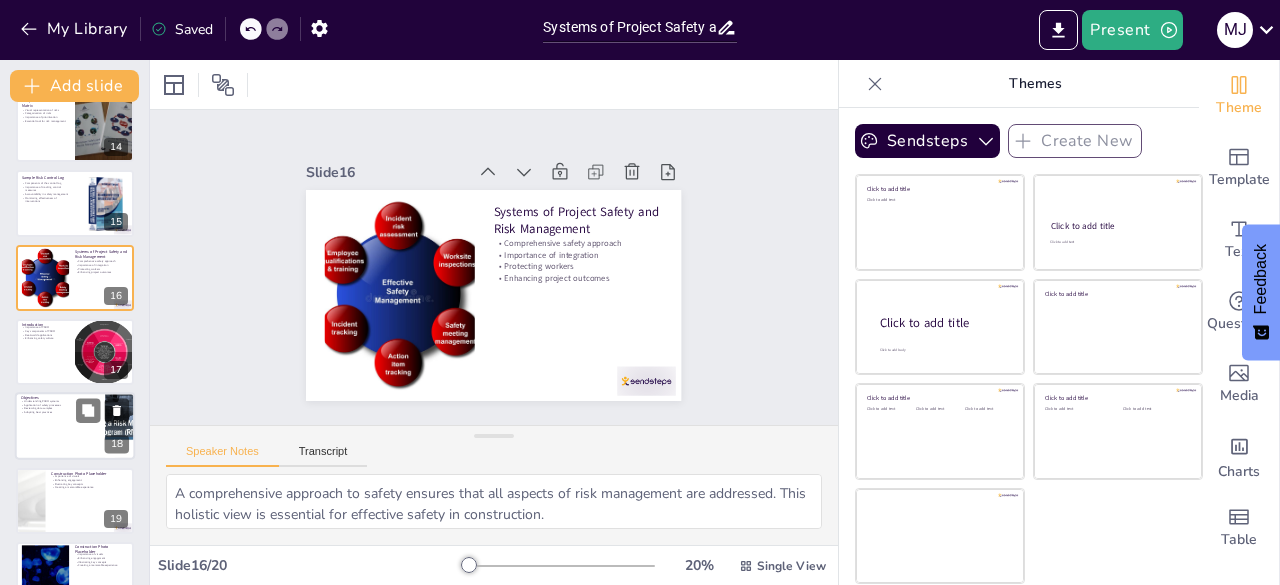 click at bounding box center [75, 427] 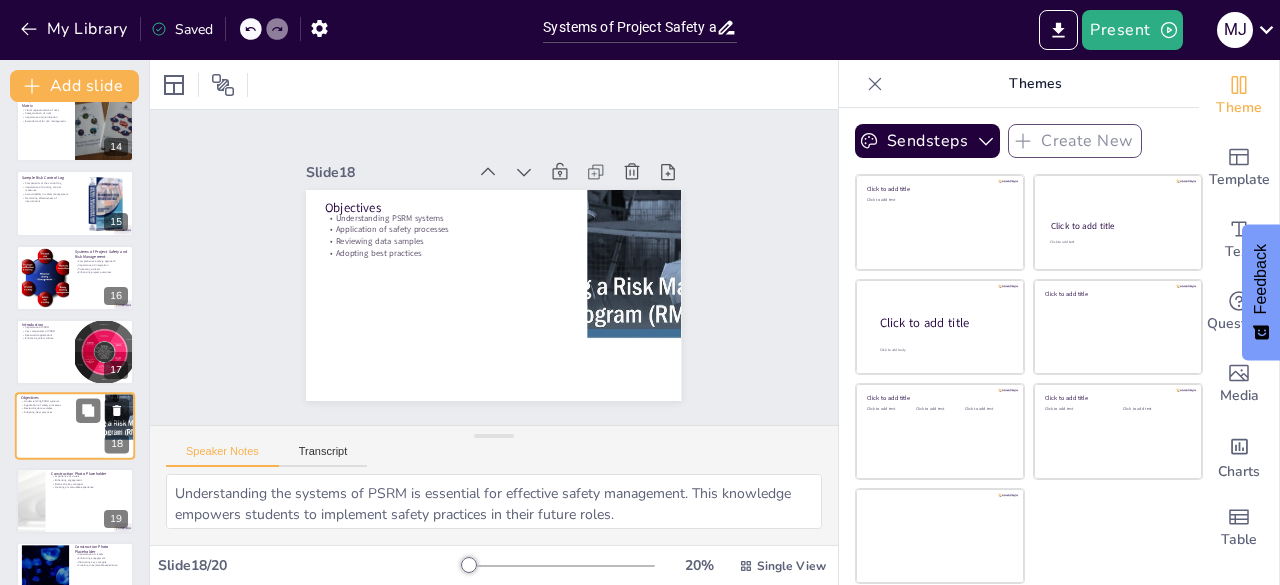 scroll, scrollTop: 1028, scrollLeft: 0, axis: vertical 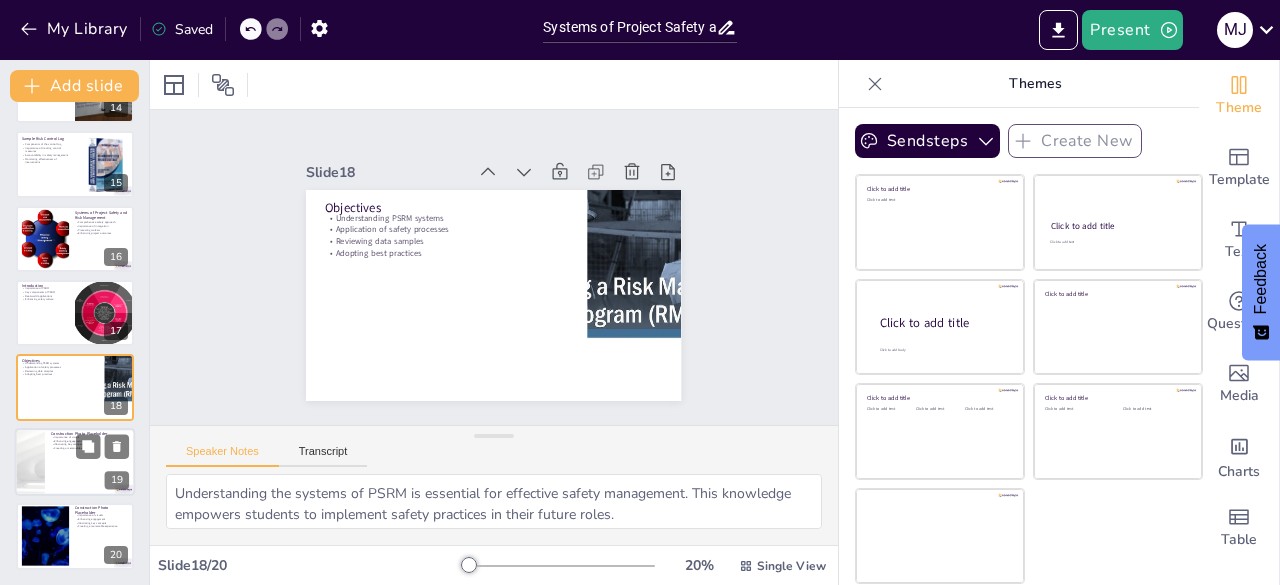 click at bounding box center (30, 462) 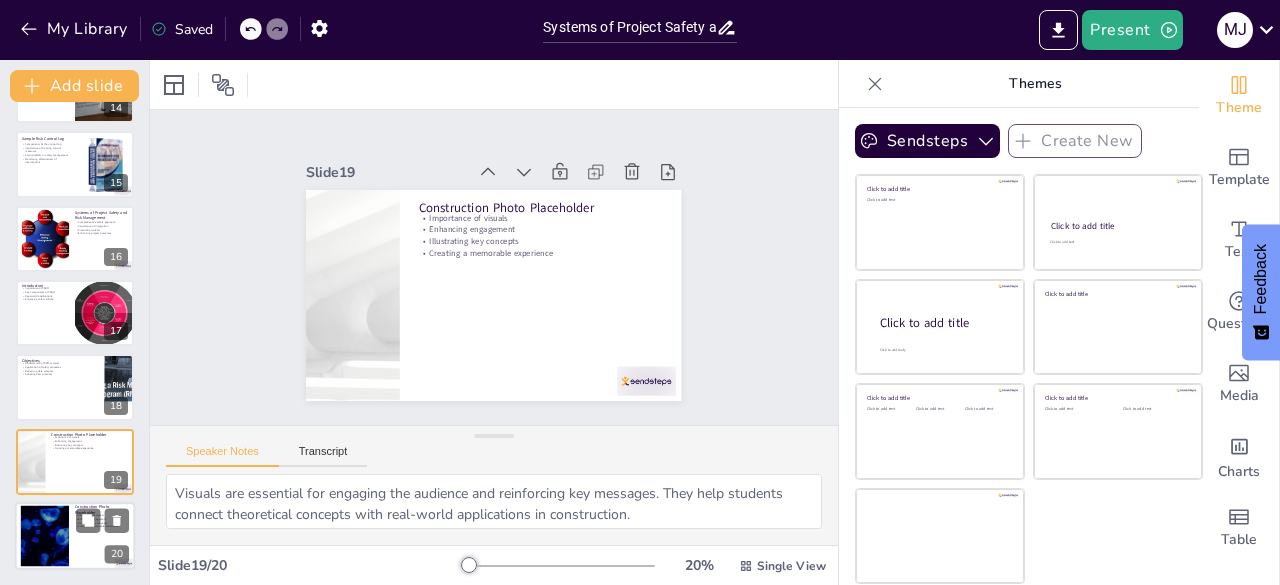 click at bounding box center [45, 536] 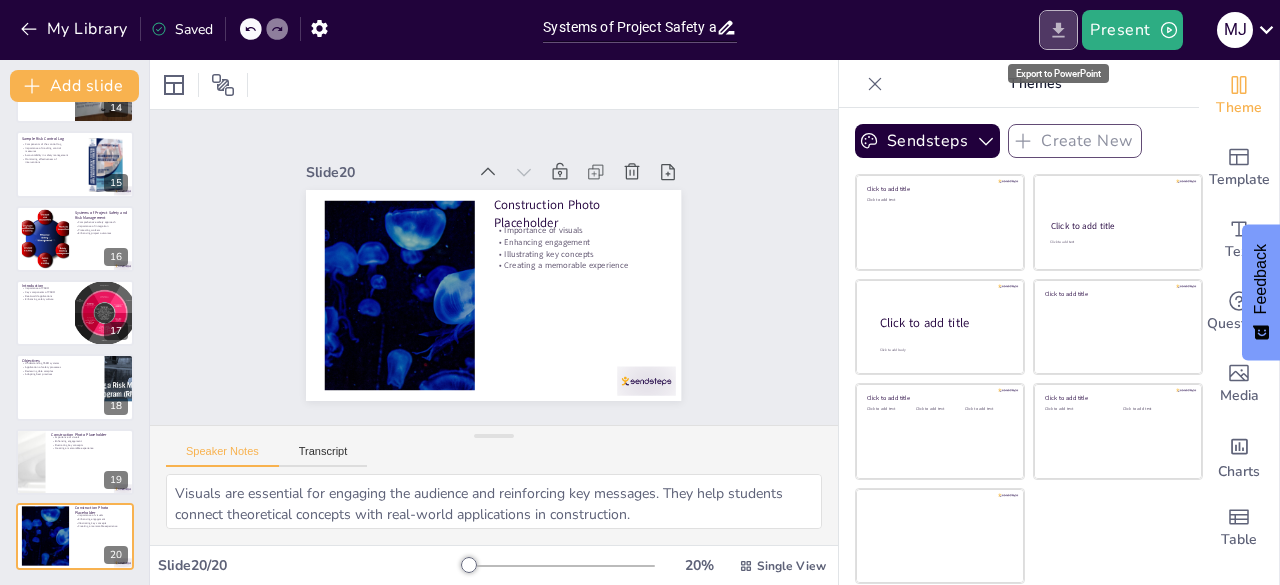 click 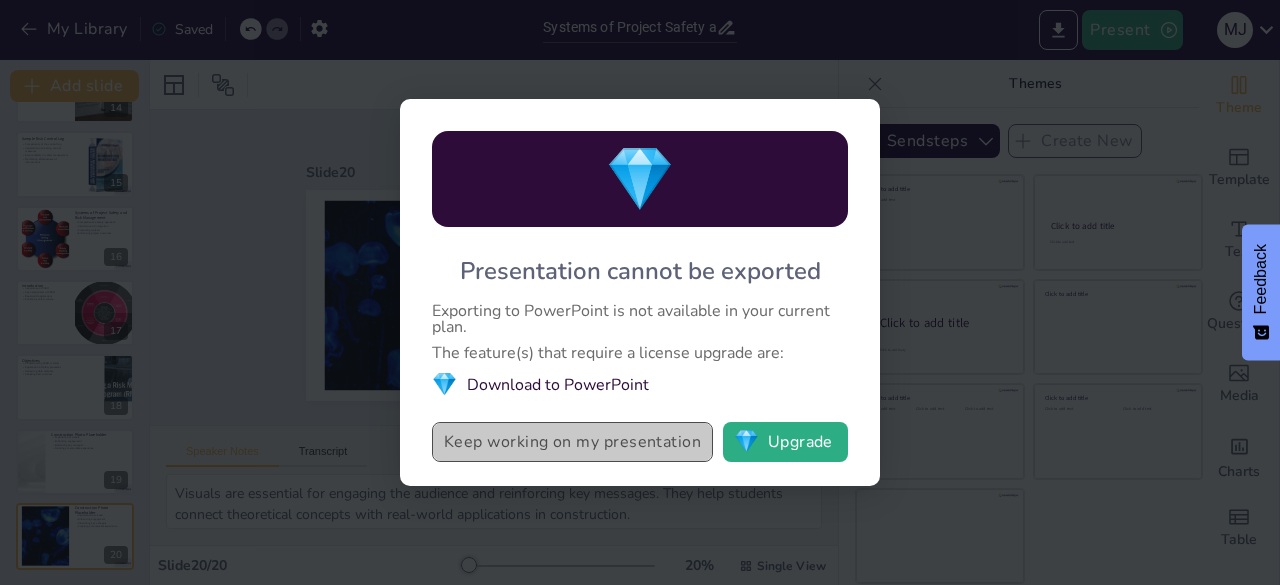 click on "Keep working on my presentation" at bounding box center [572, 442] 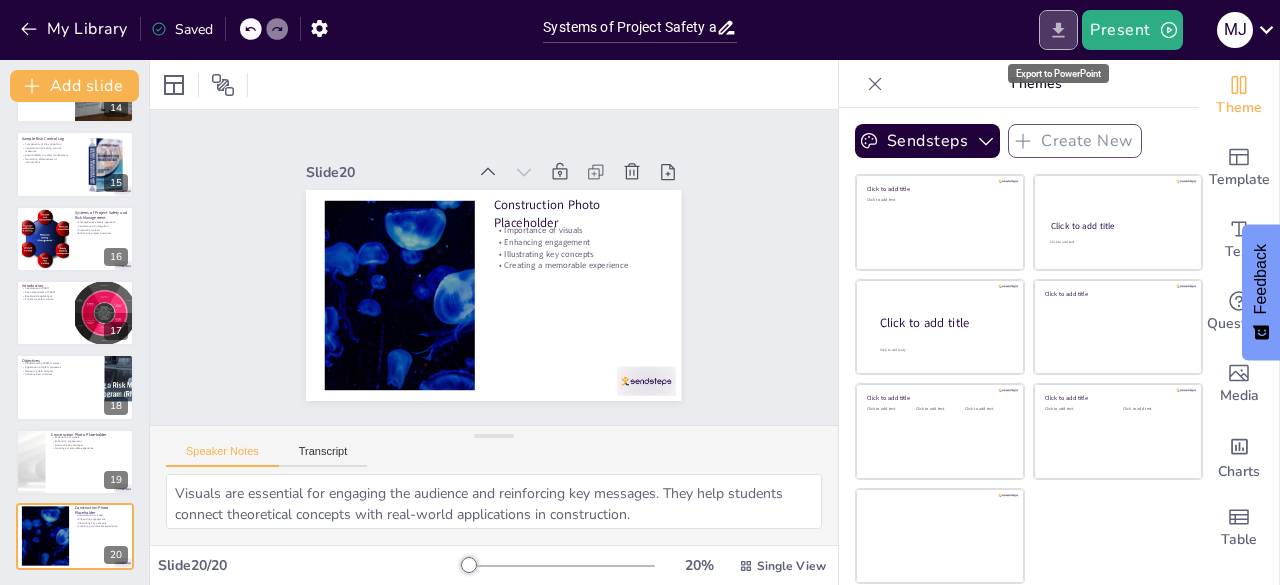 click 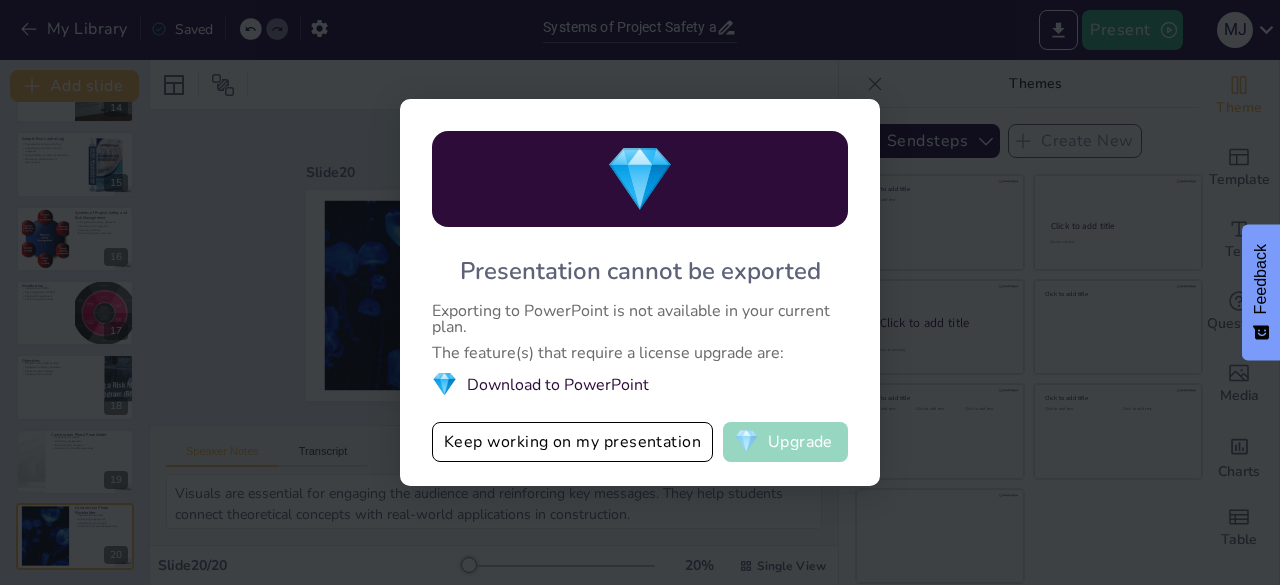 click on "💎 Upgrade" at bounding box center [785, 442] 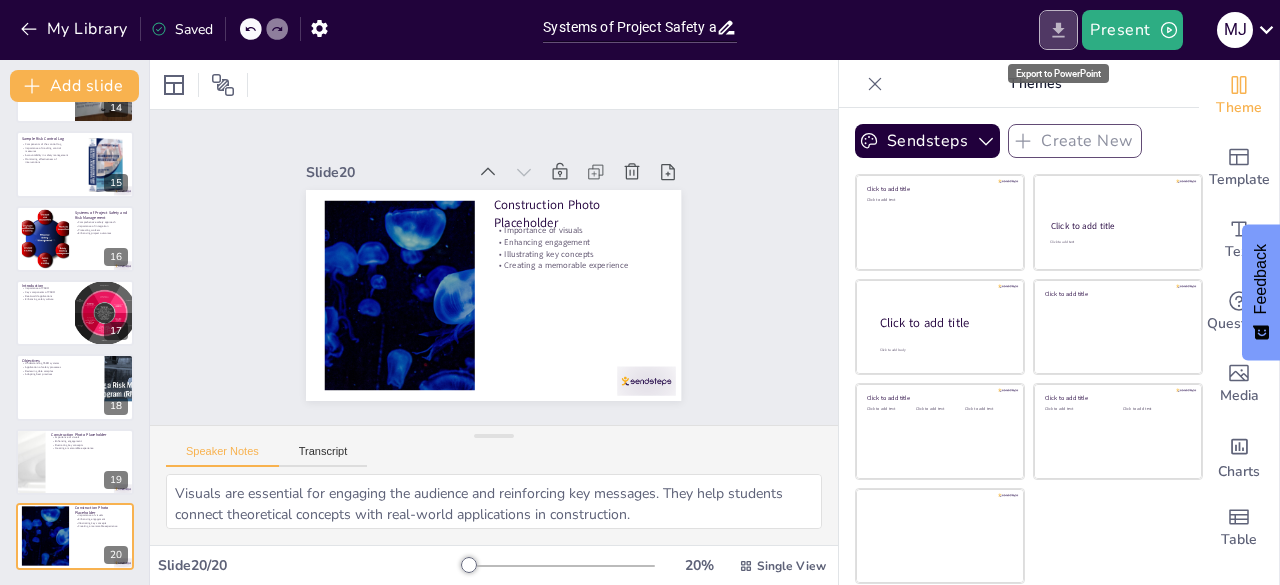 click 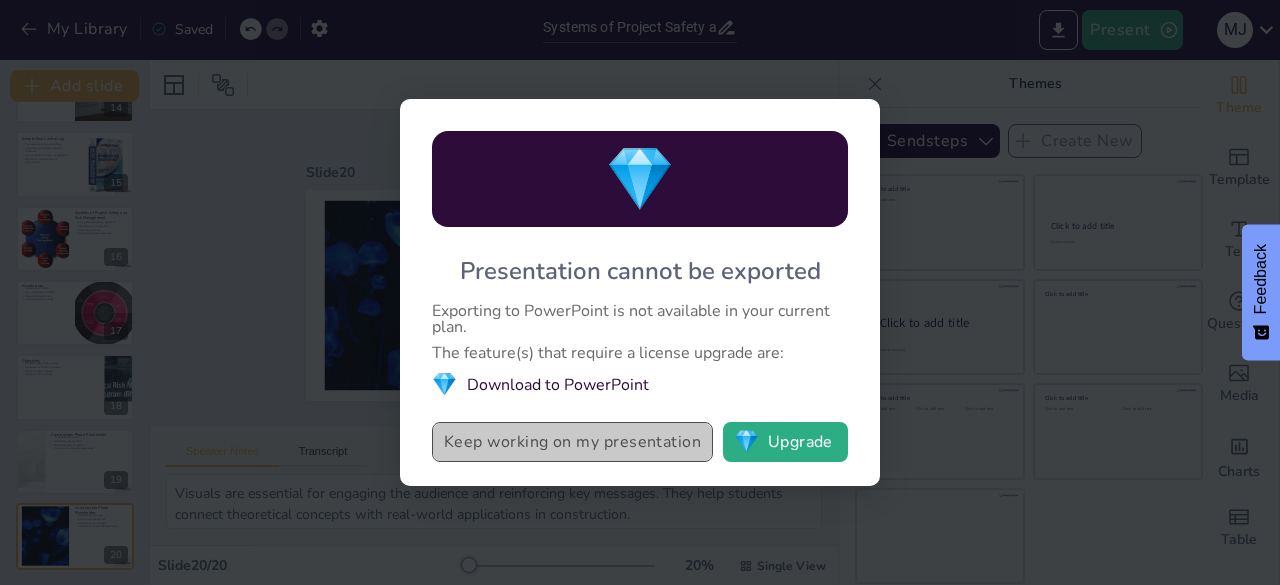 click on "Keep working on my presentation" at bounding box center [572, 442] 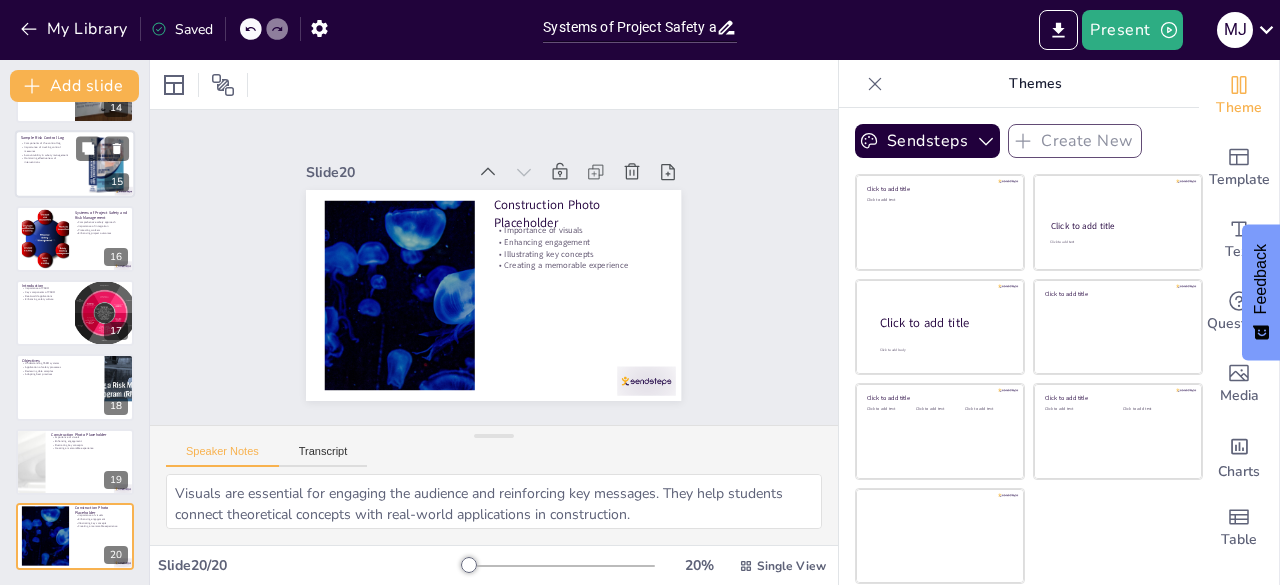 click on "Importance of tracking control measures" at bounding box center [45, 149] 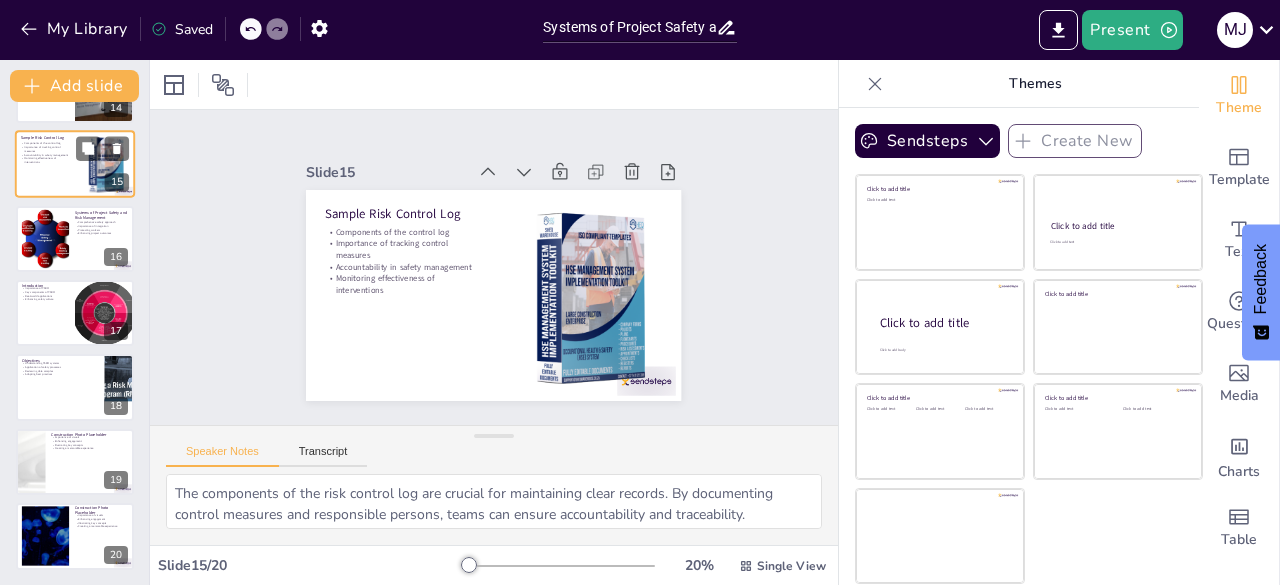 scroll, scrollTop: 848, scrollLeft: 0, axis: vertical 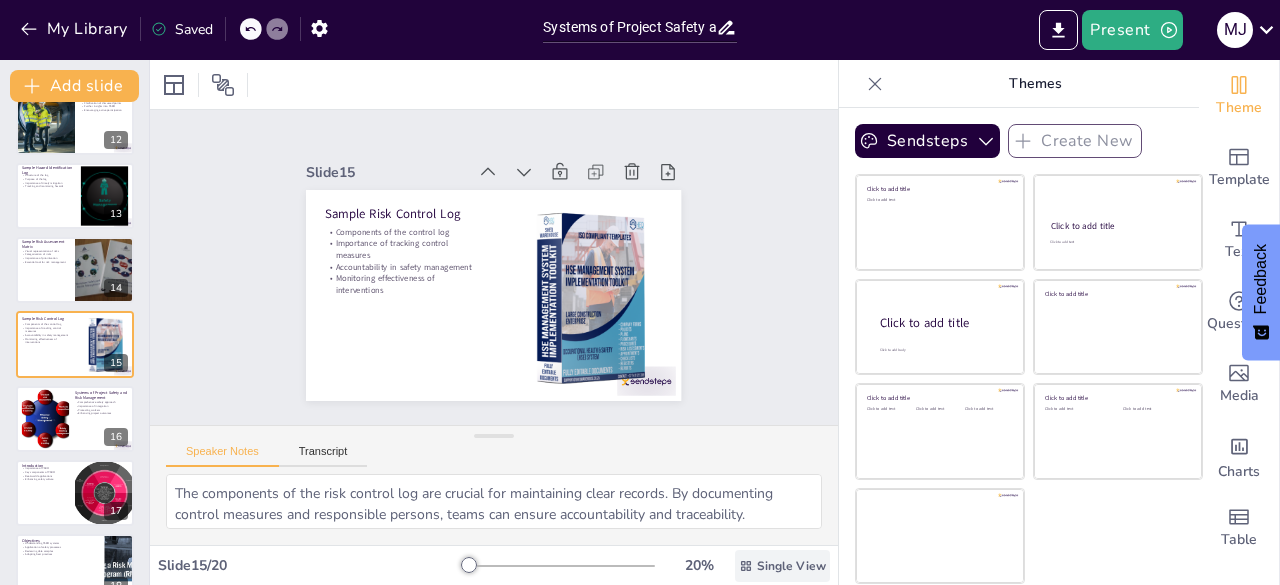 click on "Single View" at bounding box center [782, 566] 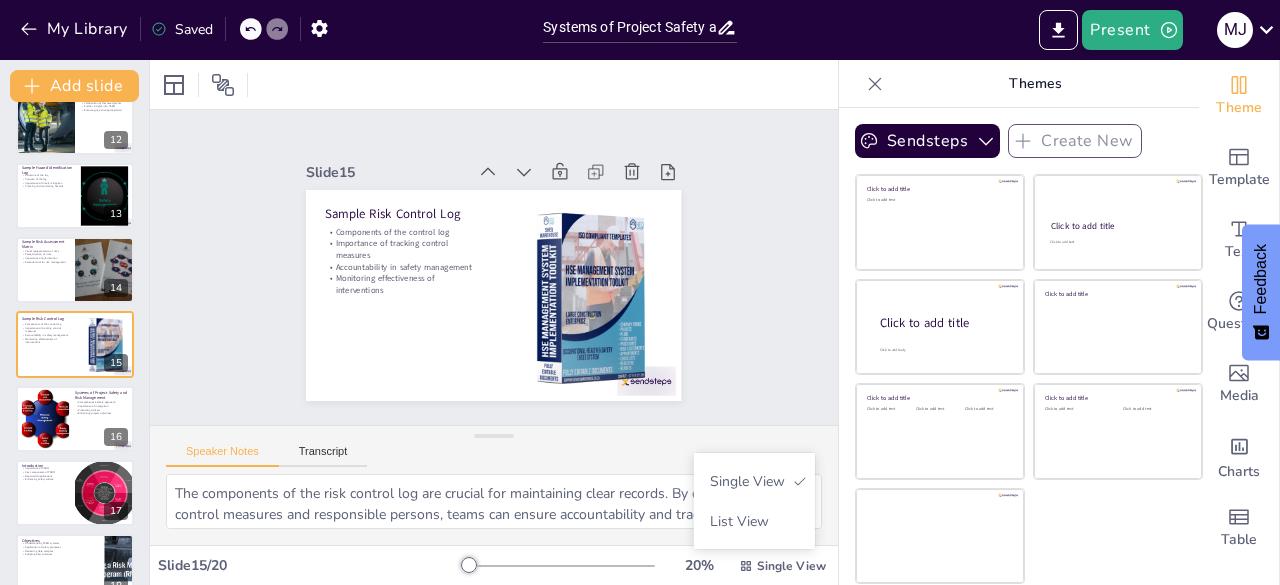 click at bounding box center [559, 566] 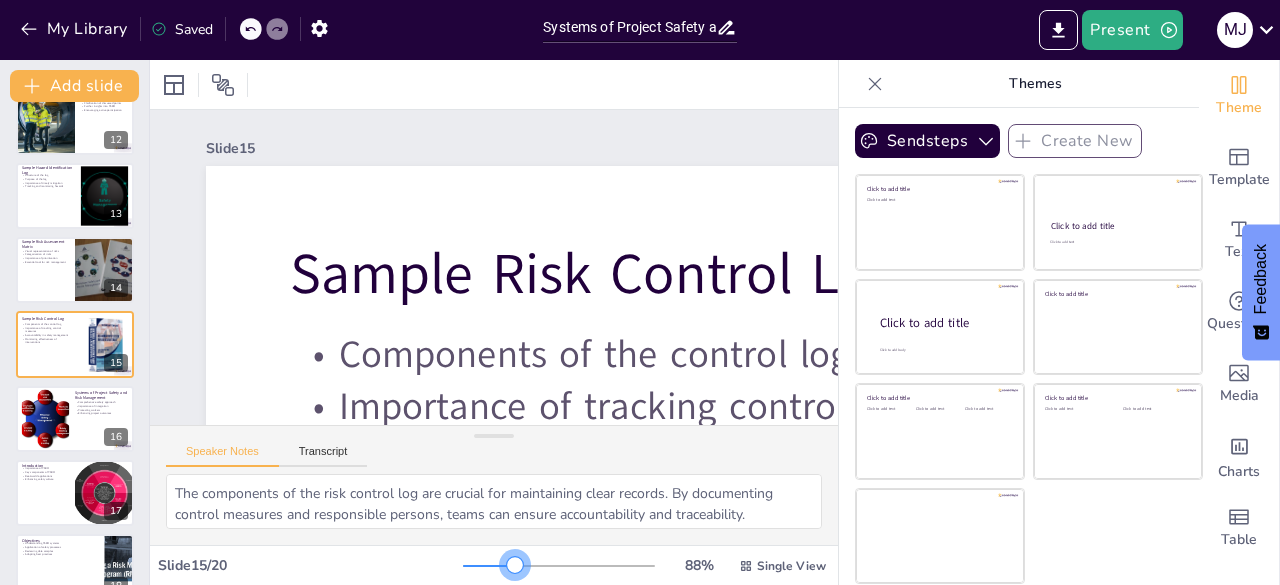 click at bounding box center (559, 566) 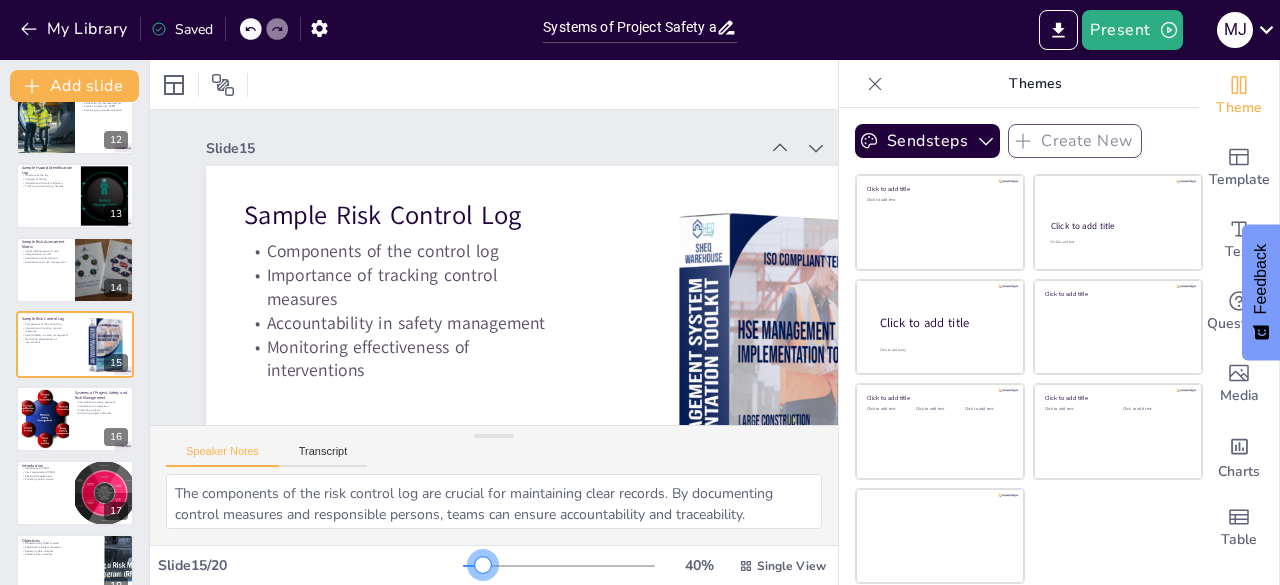 click at bounding box center (473, 566) 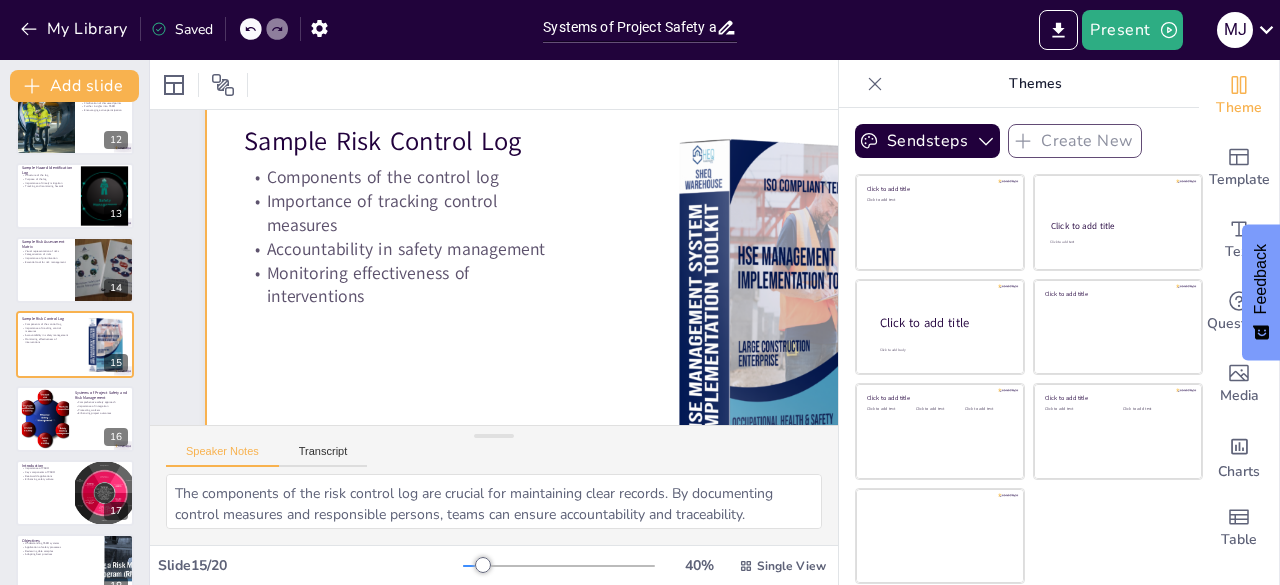 scroll, scrollTop: 184, scrollLeft: 0, axis: vertical 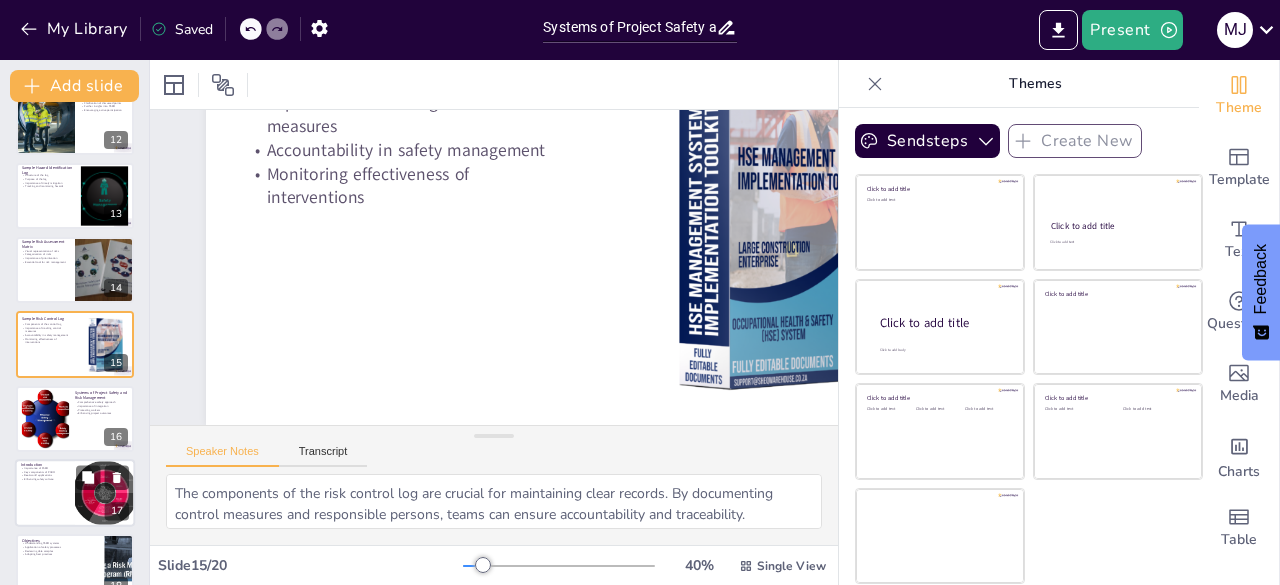 click at bounding box center [75, 493] 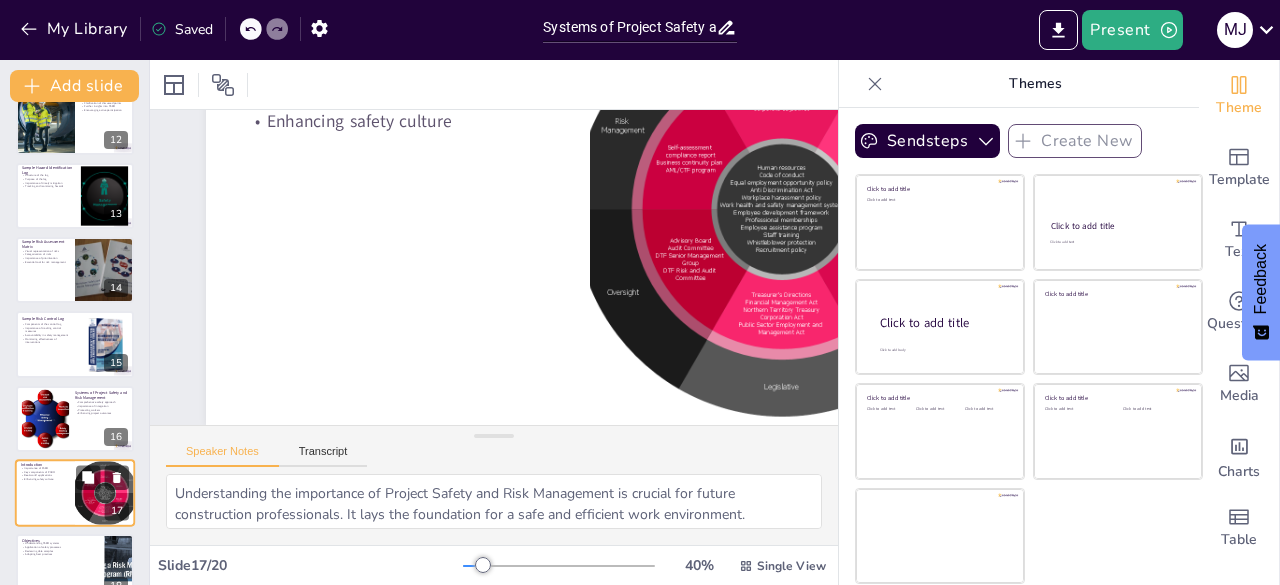 scroll, scrollTop: 998, scrollLeft: 0, axis: vertical 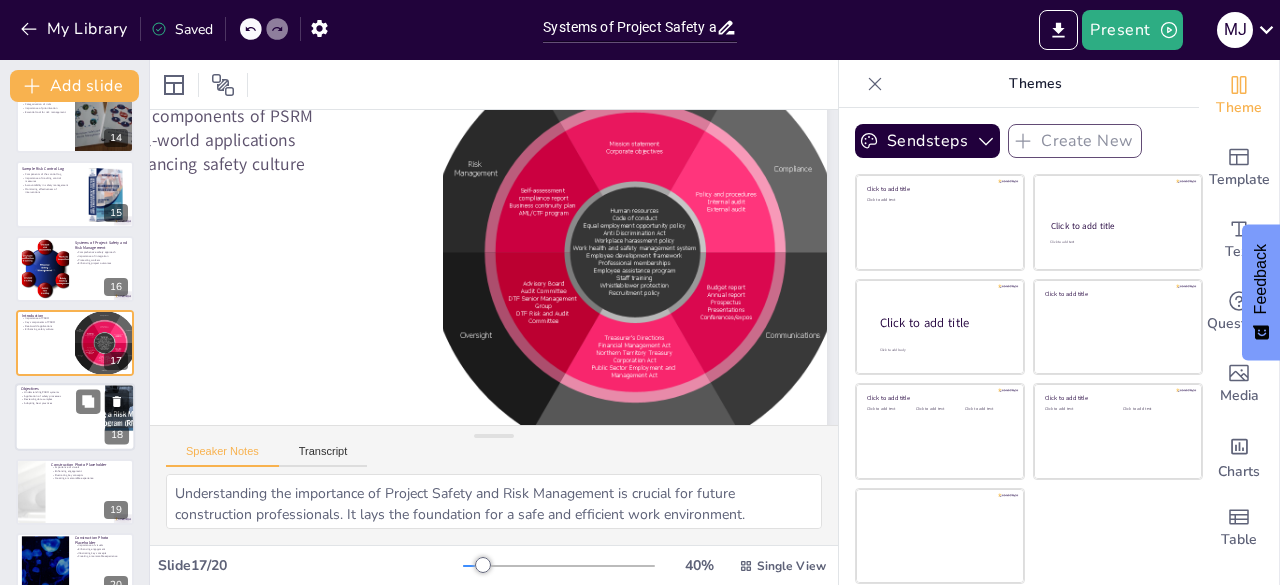 click at bounding box center [75, 418] 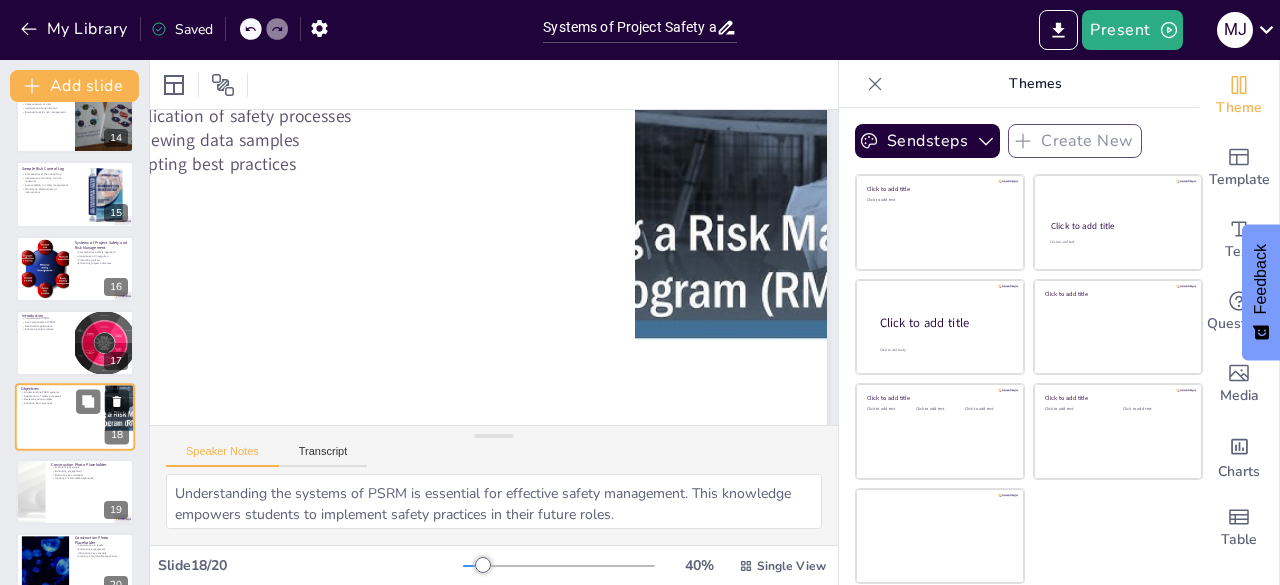 scroll, scrollTop: 1028, scrollLeft: 0, axis: vertical 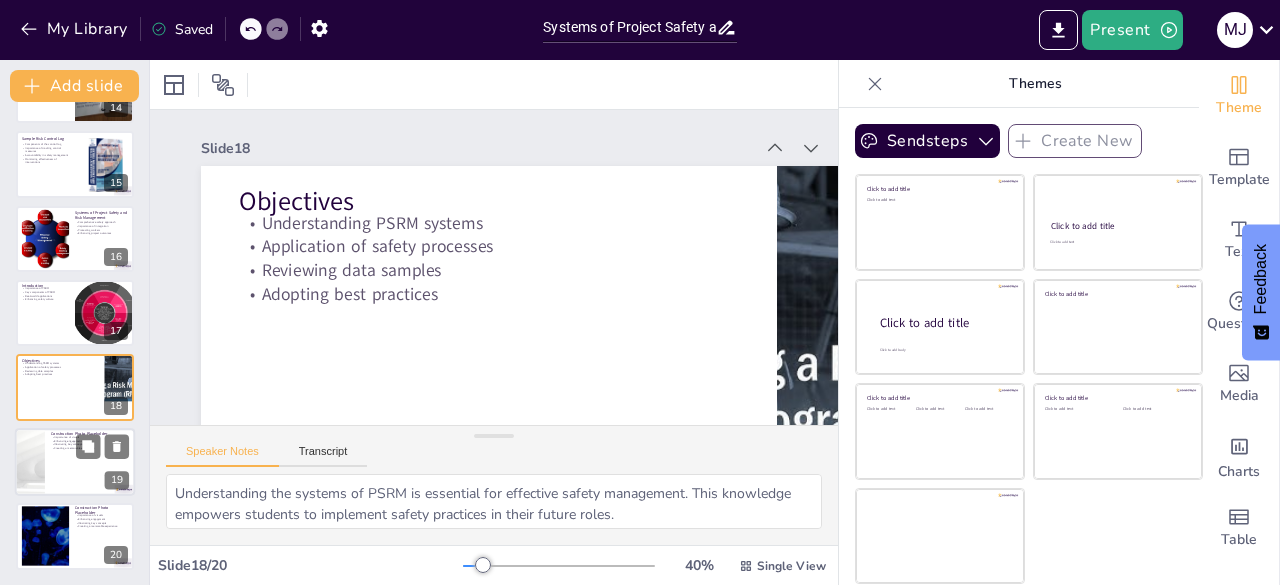 click at bounding box center (75, 462) 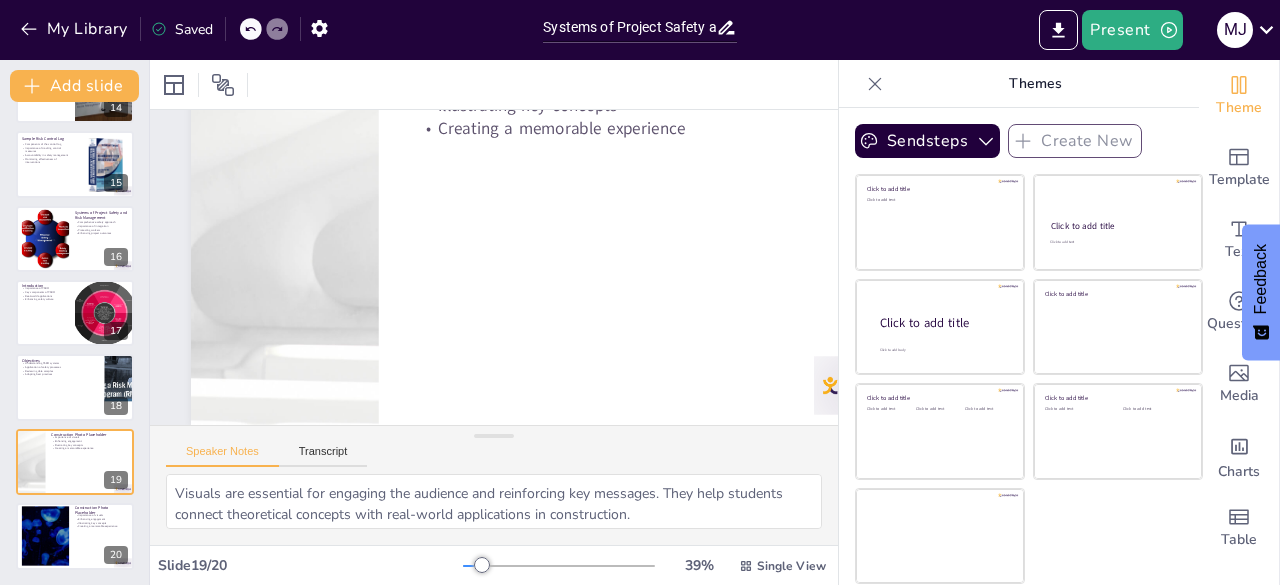scroll, scrollTop: 178, scrollLeft: 15, axis: both 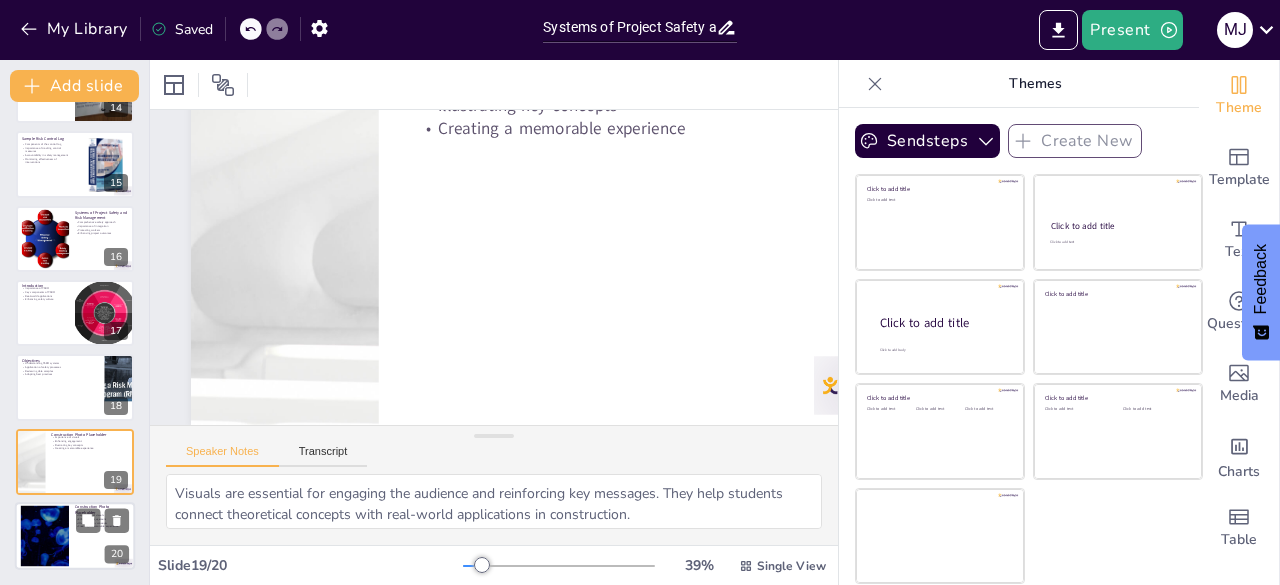 click at bounding box center (45, 536) 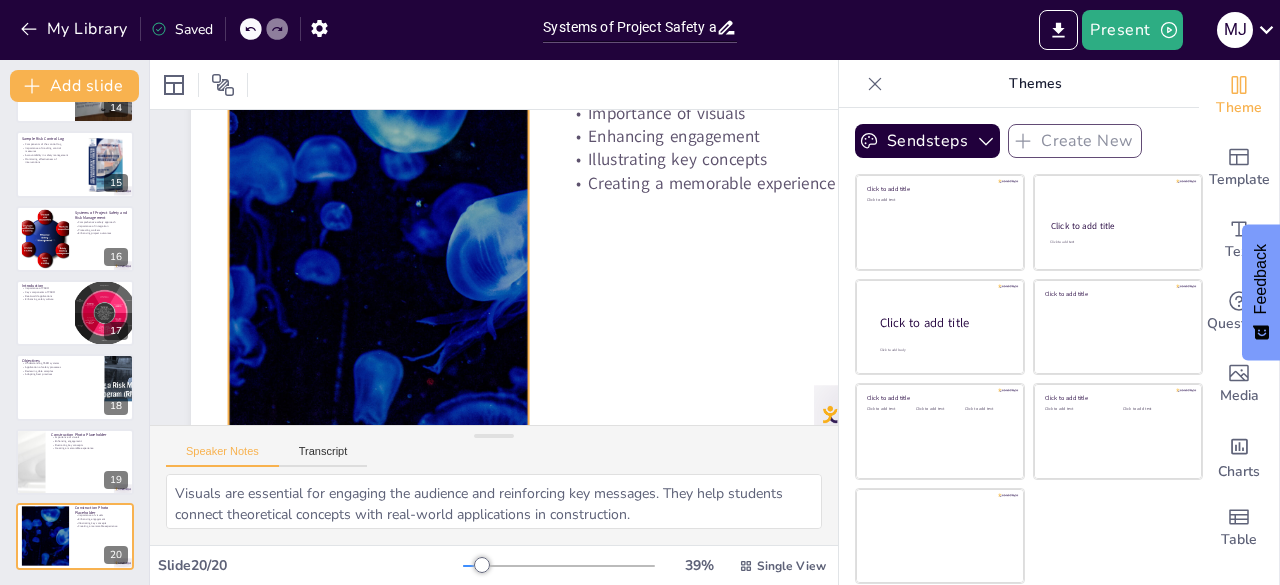 scroll, scrollTop: 178, scrollLeft: 15, axis: both 